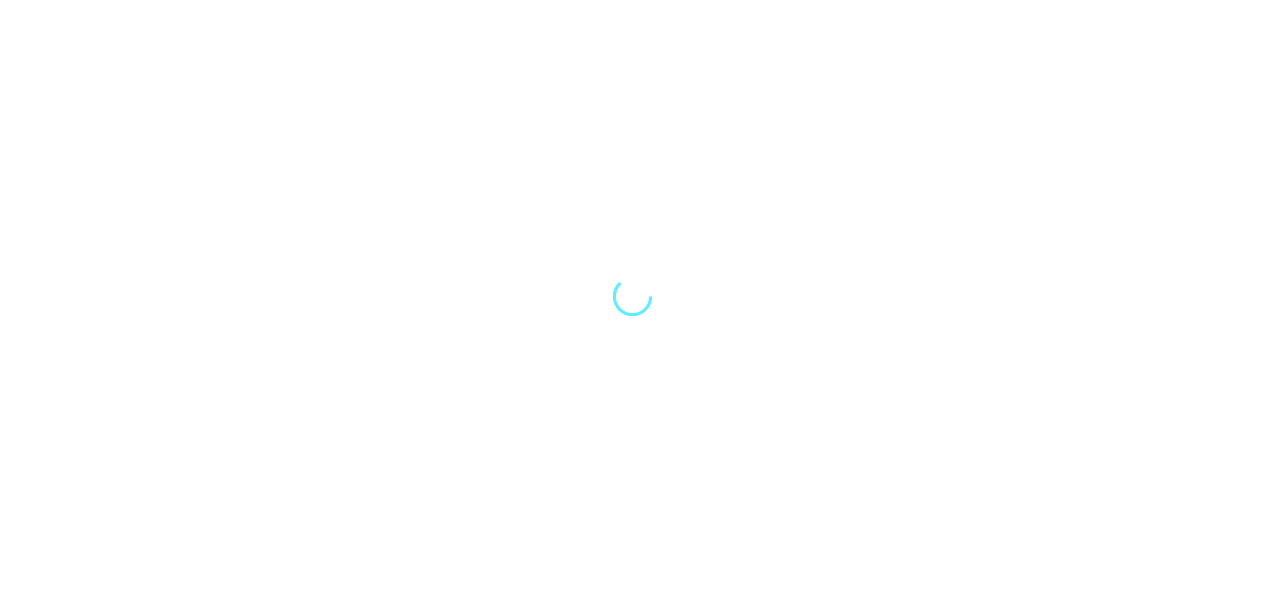 scroll, scrollTop: 0, scrollLeft: 0, axis: both 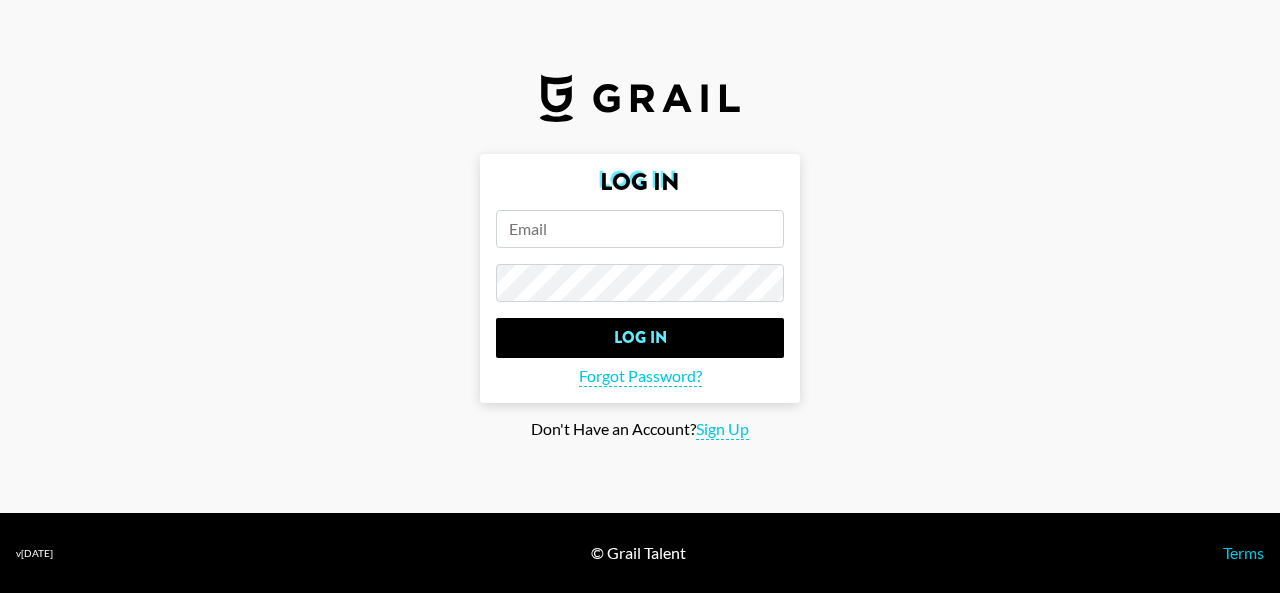 click at bounding box center (640, 229) 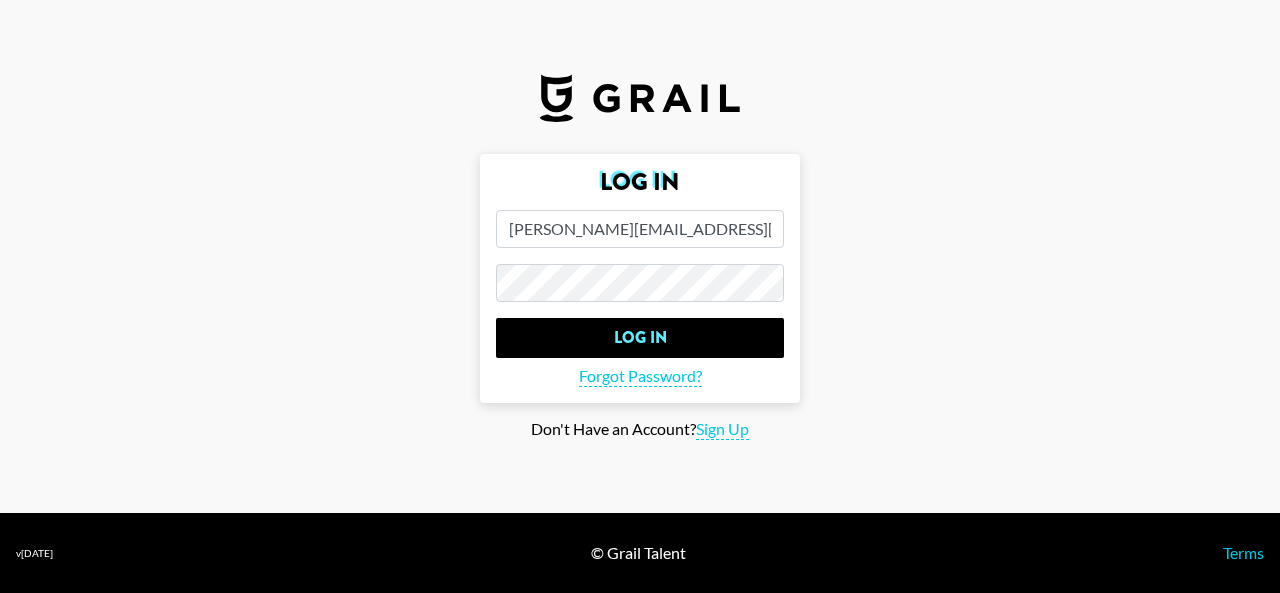 type on "hugo@trigify.io" 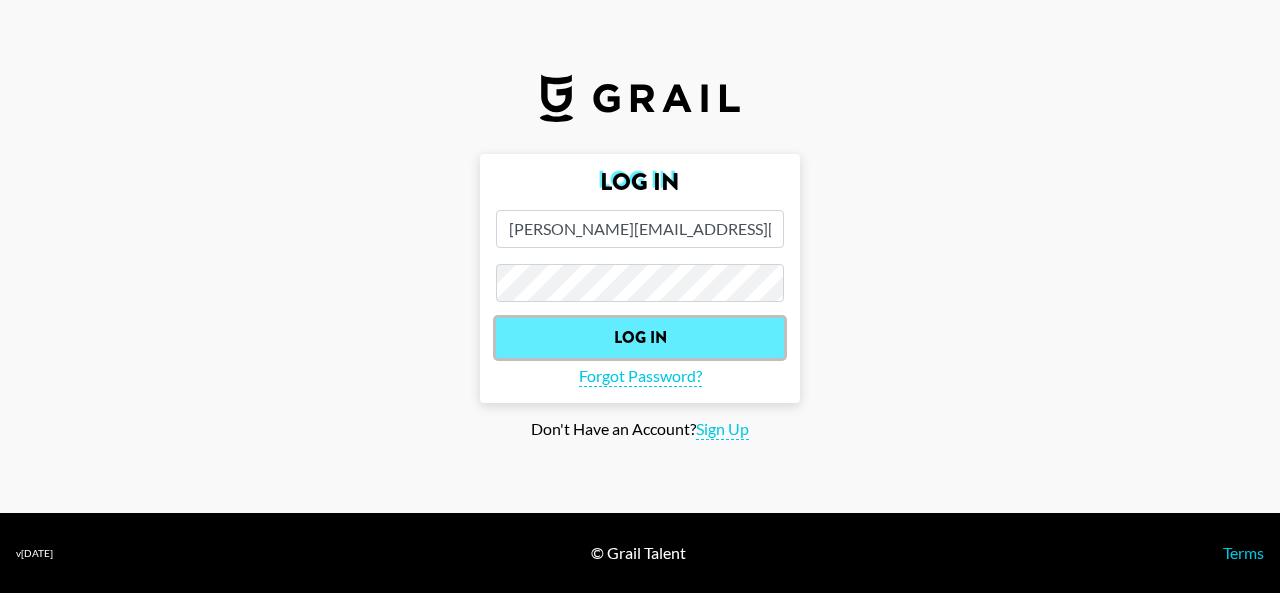 click on "Log In" at bounding box center (640, 338) 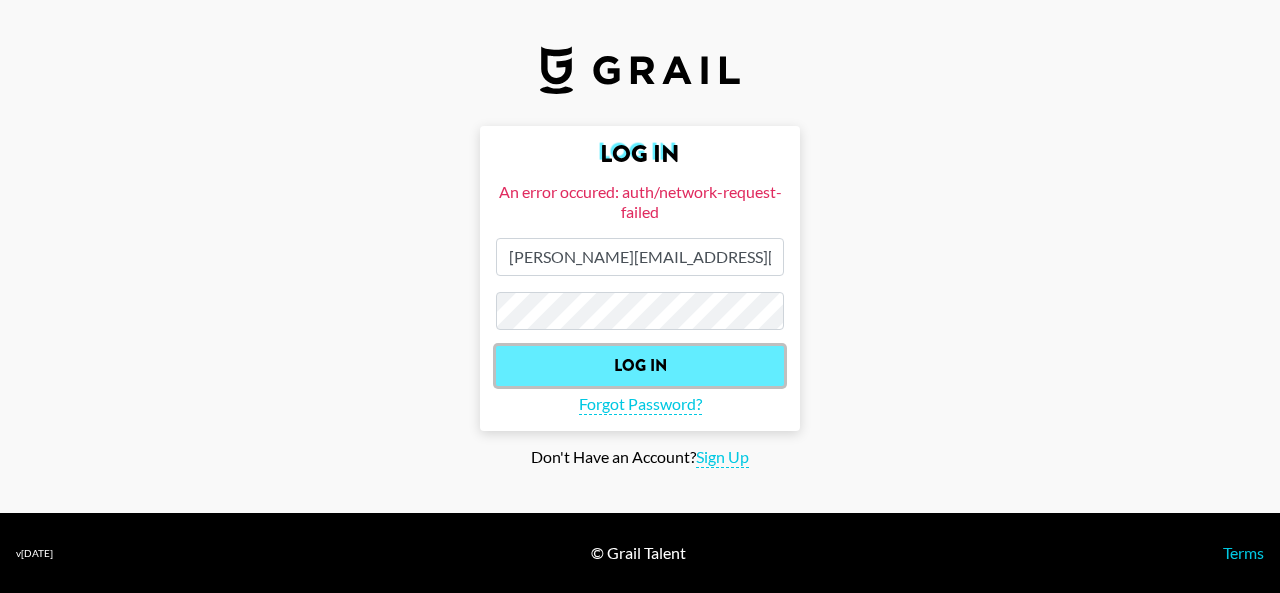 click on "Log In" at bounding box center (640, 366) 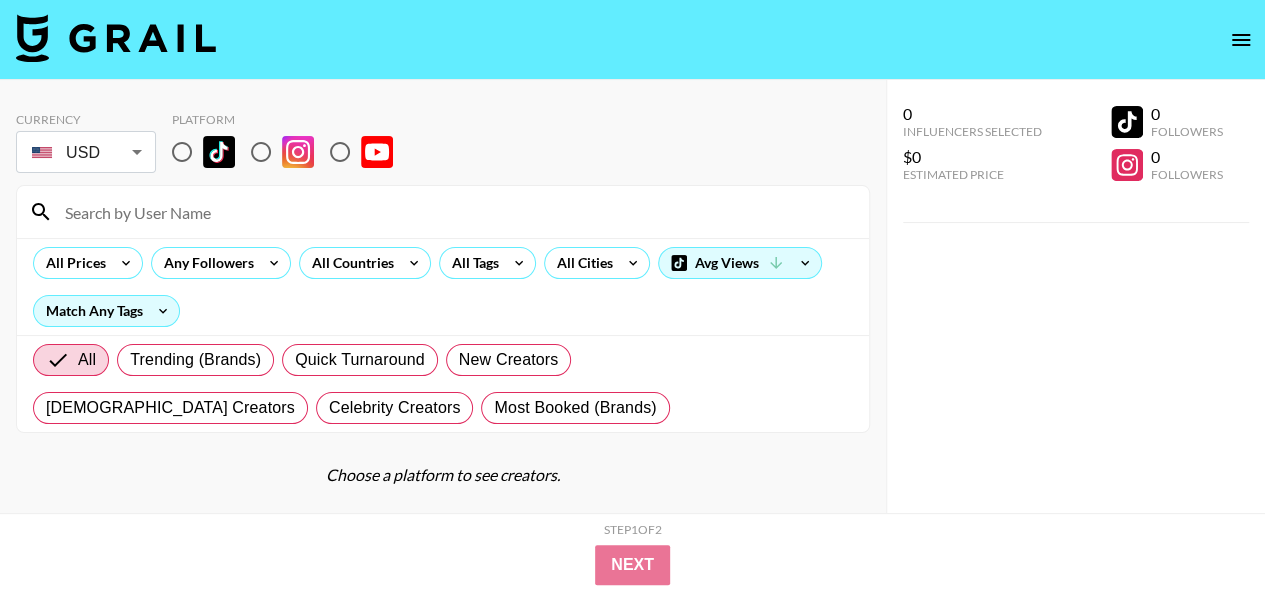 click at bounding box center [182, 152] 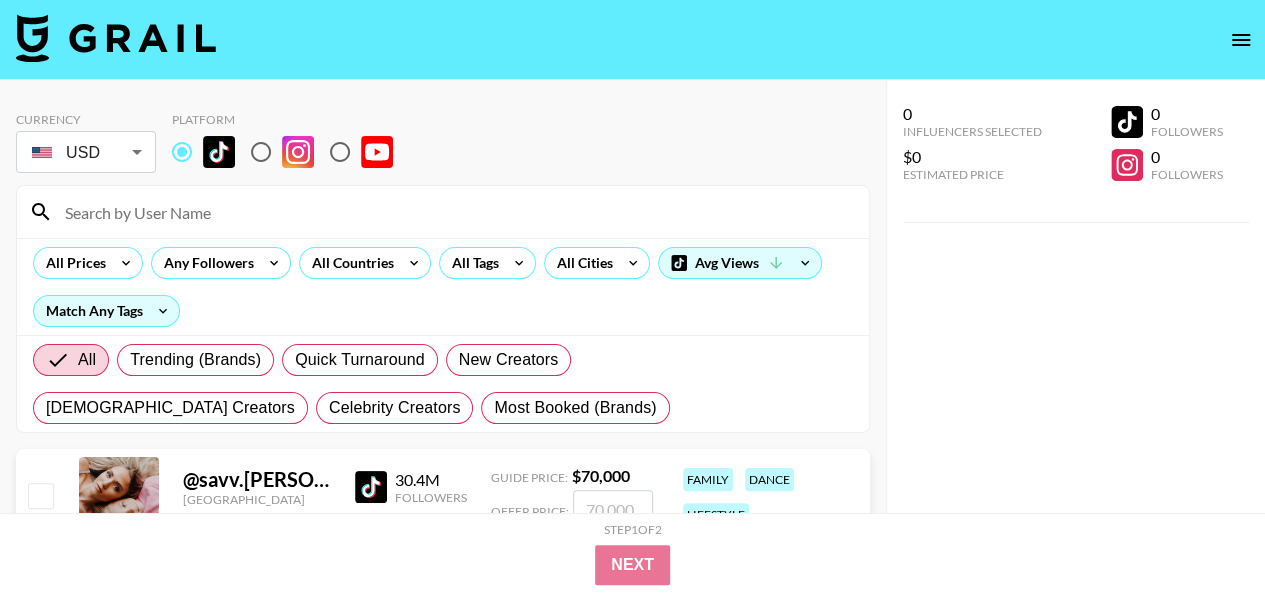click at bounding box center (182, 152) 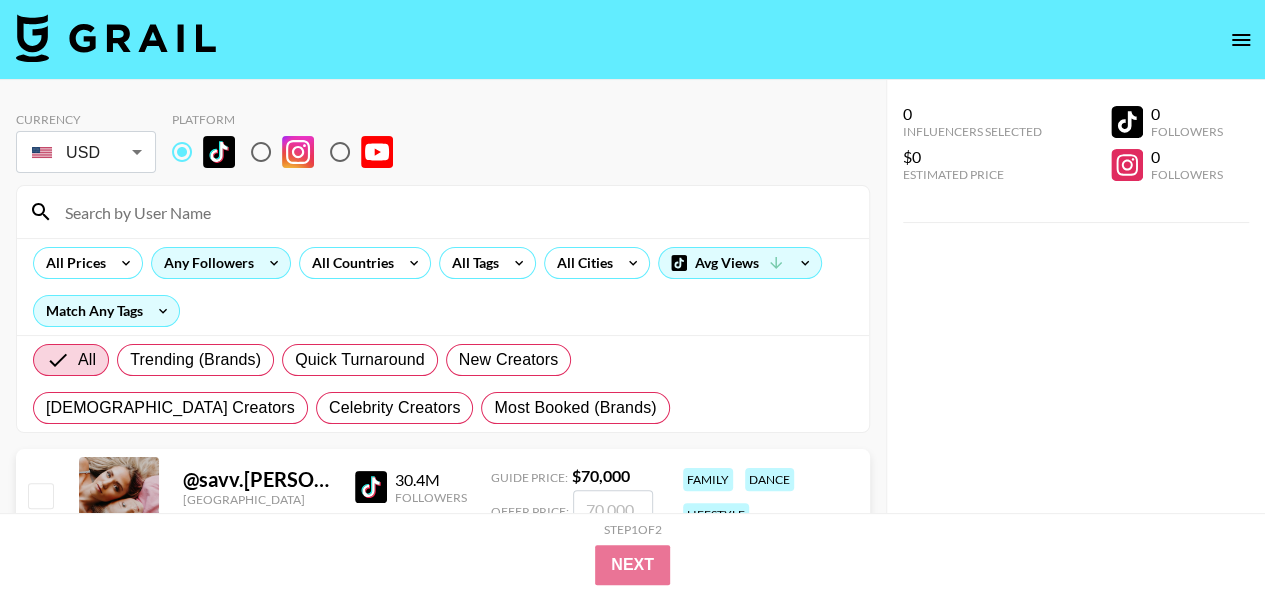 click 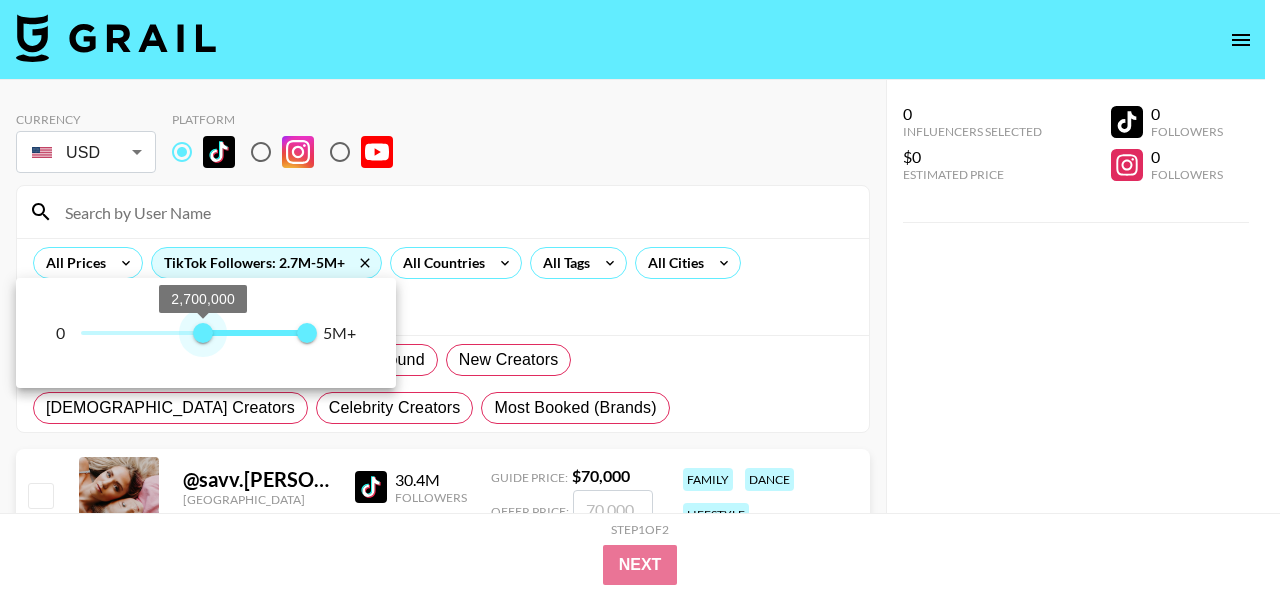 type on "5000000" 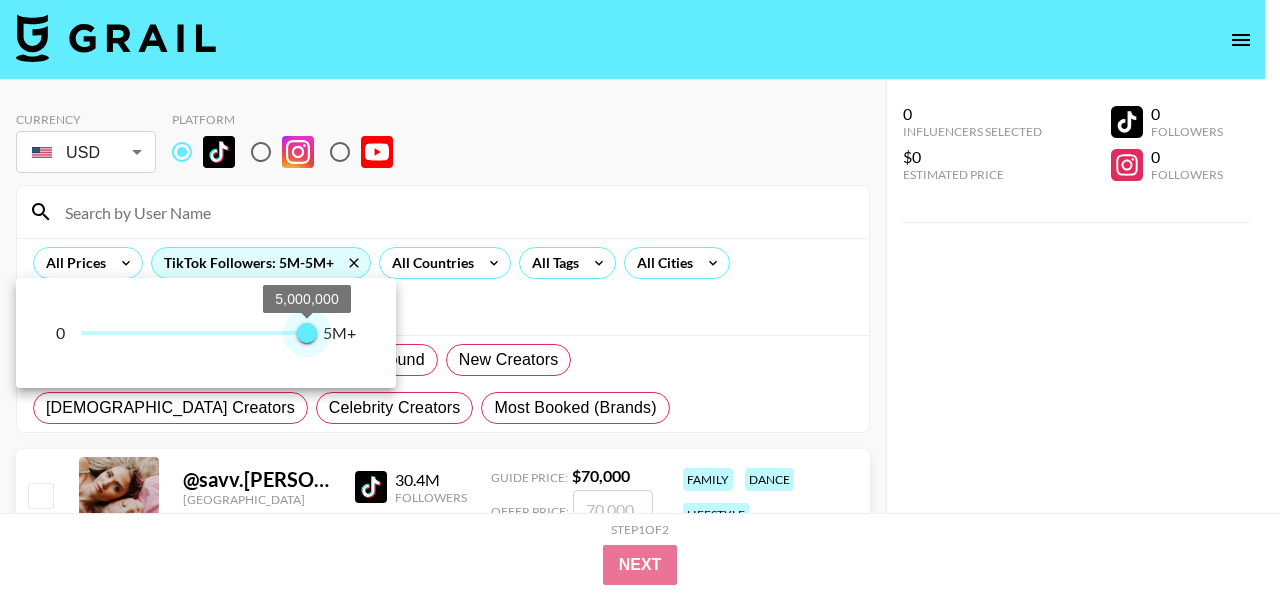 drag, startPoint x: 88, startPoint y: 332, endPoint x: 346, endPoint y: 334, distance: 258.00775 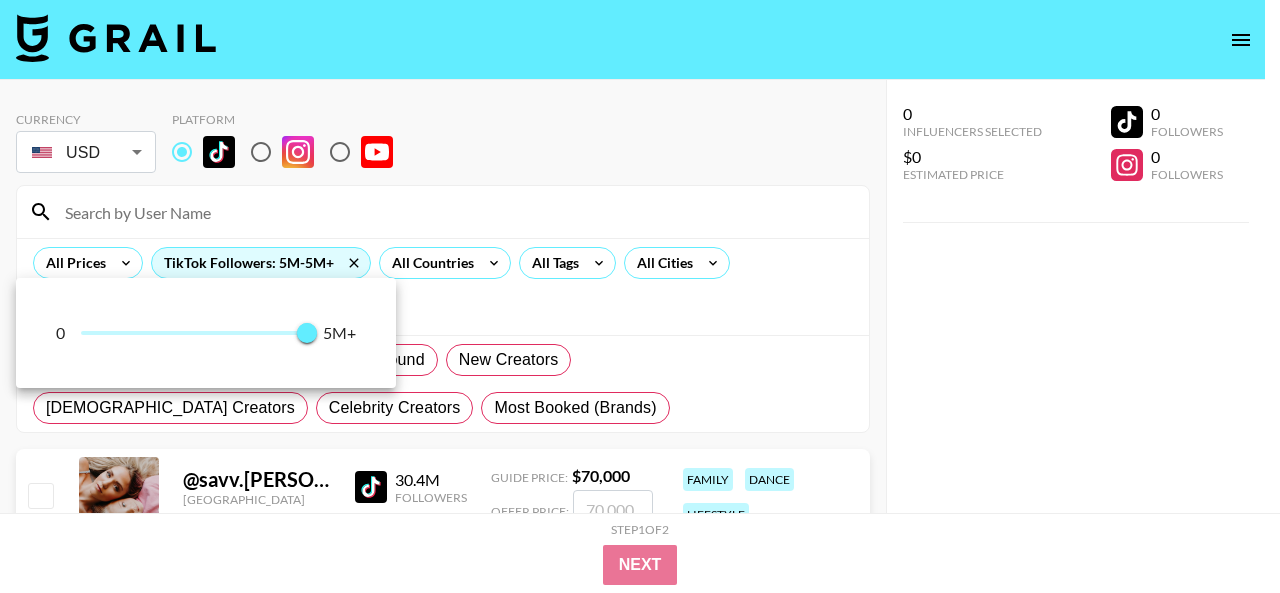 click at bounding box center (640, 296) 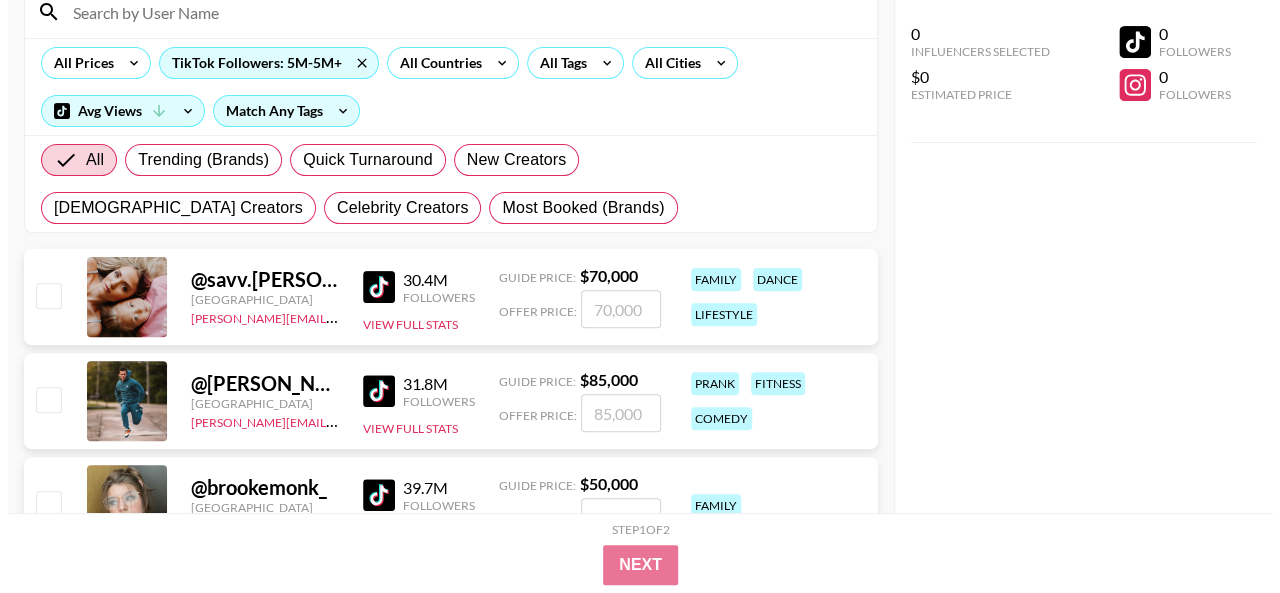 scroll, scrollTop: 0, scrollLeft: 0, axis: both 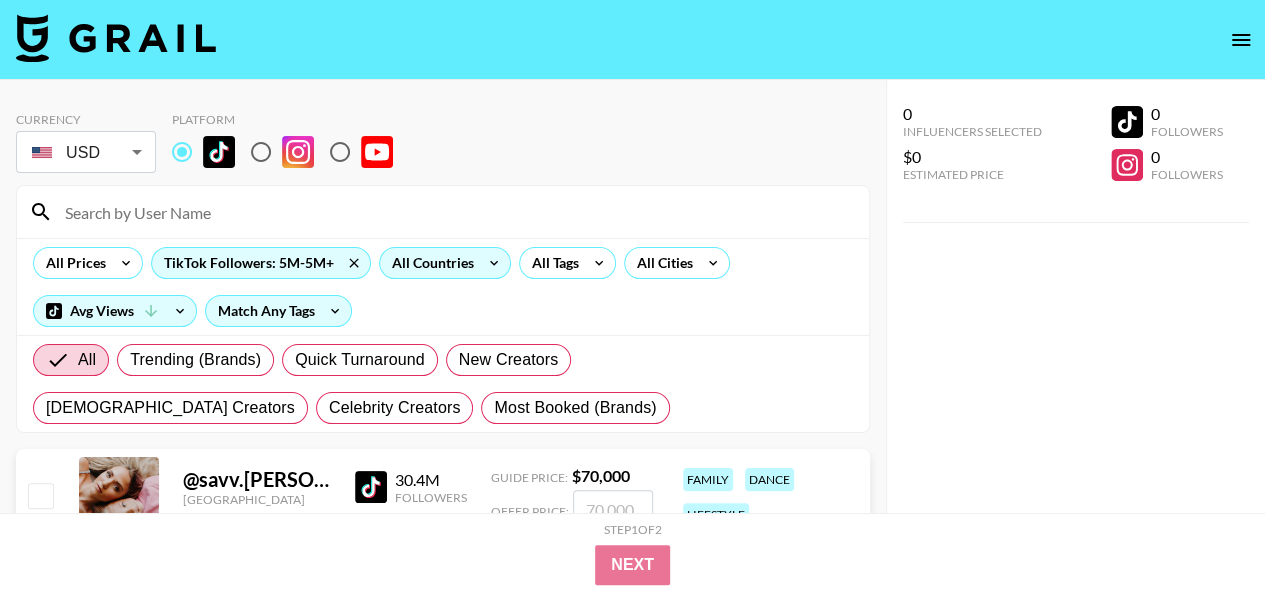 click on "All Countries" at bounding box center (429, 263) 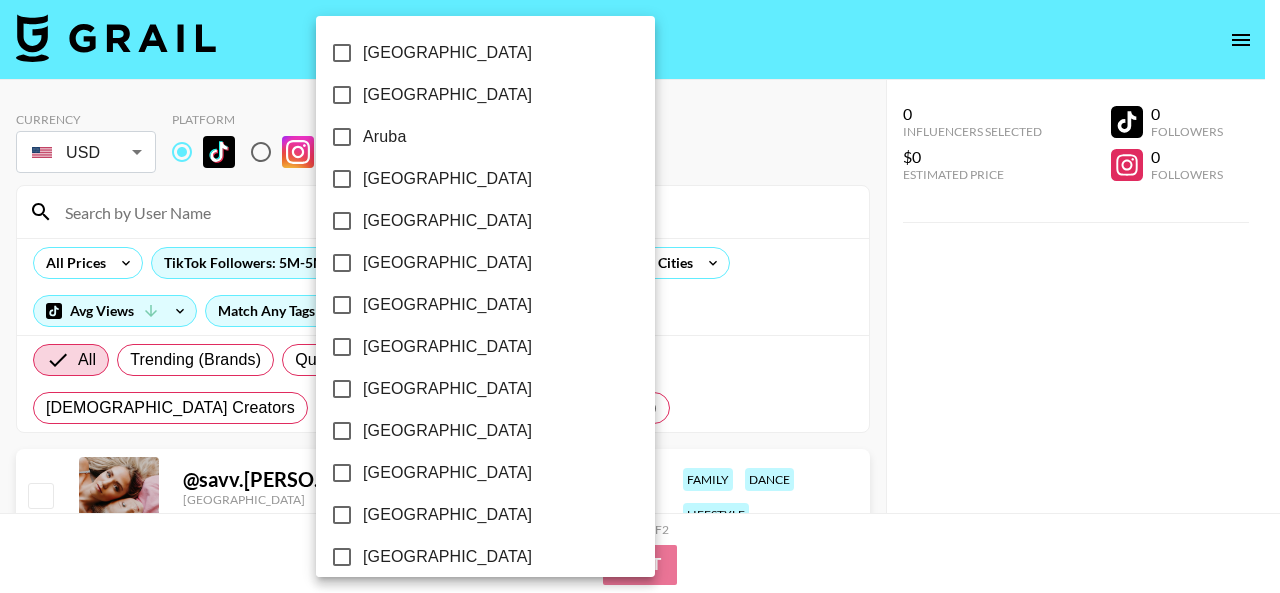 click at bounding box center [640, 296] 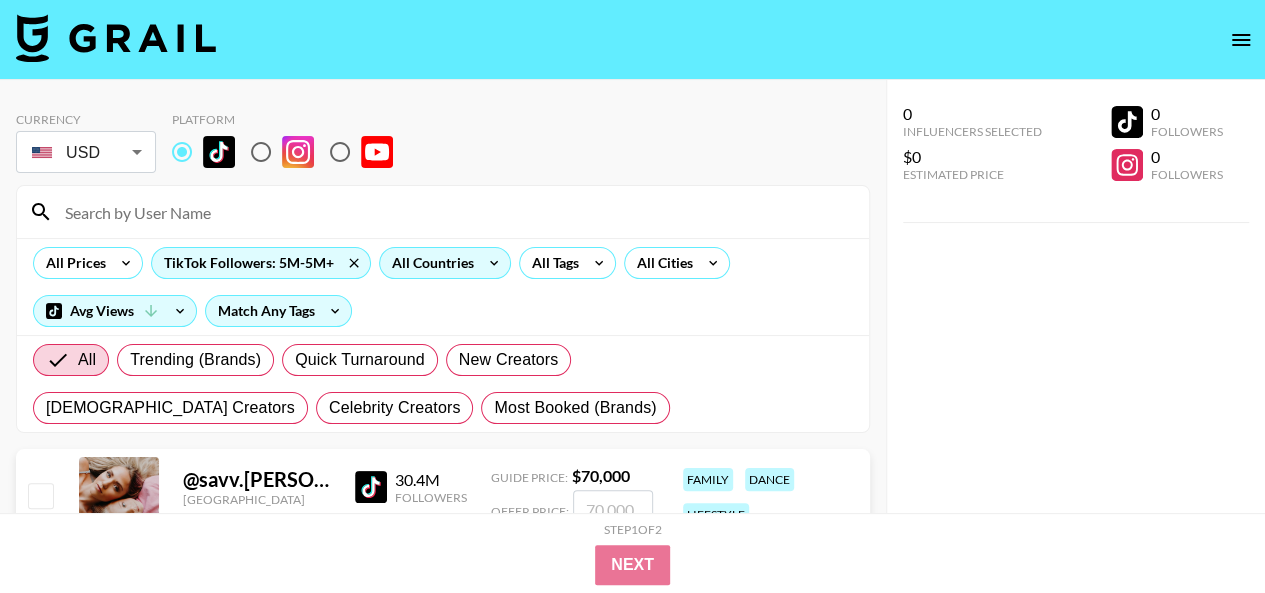 click on "All Countries" at bounding box center [429, 263] 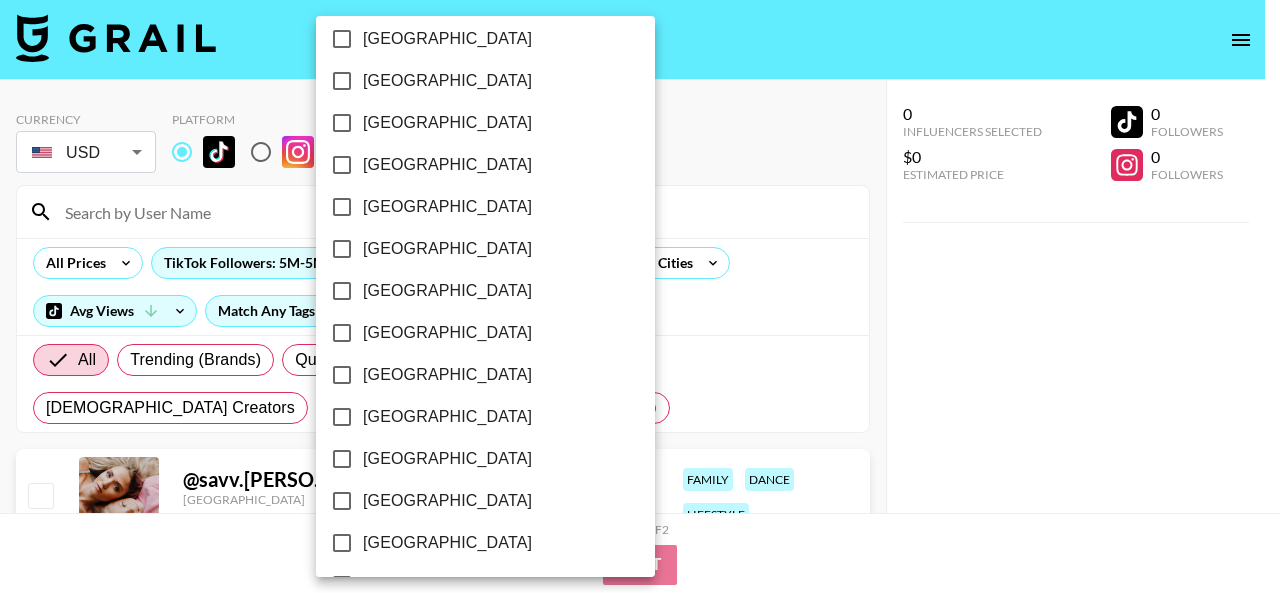 scroll, scrollTop: 1738, scrollLeft: 0, axis: vertical 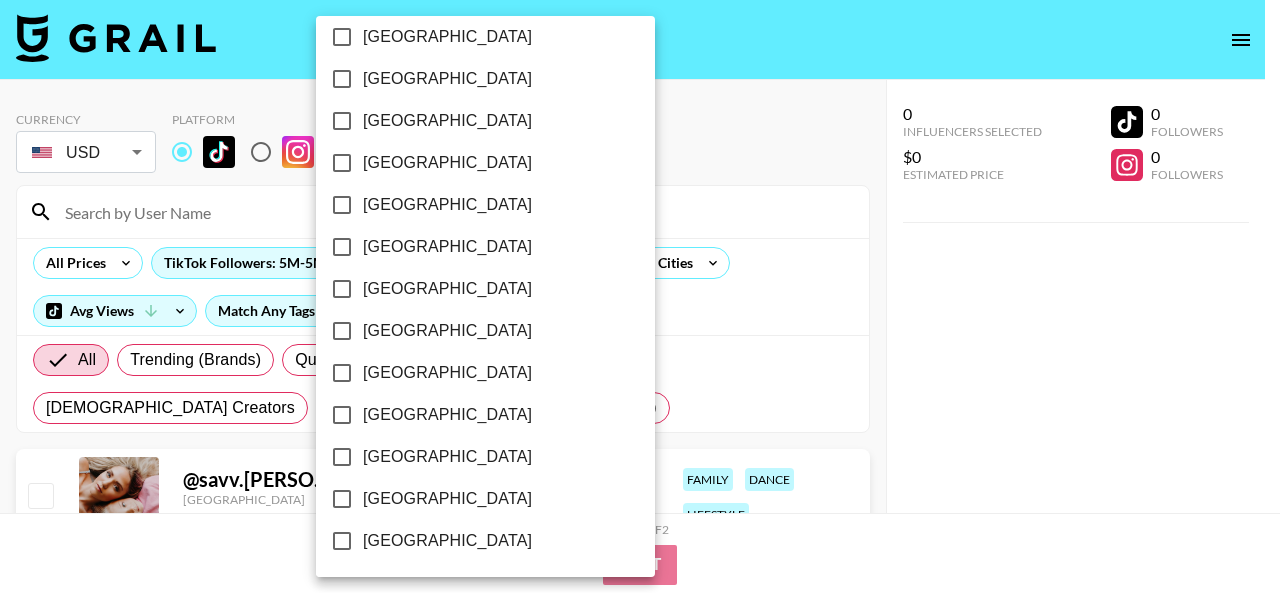 click on "[GEOGRAPHIC_DATA]" at bounding box center (447, 499) 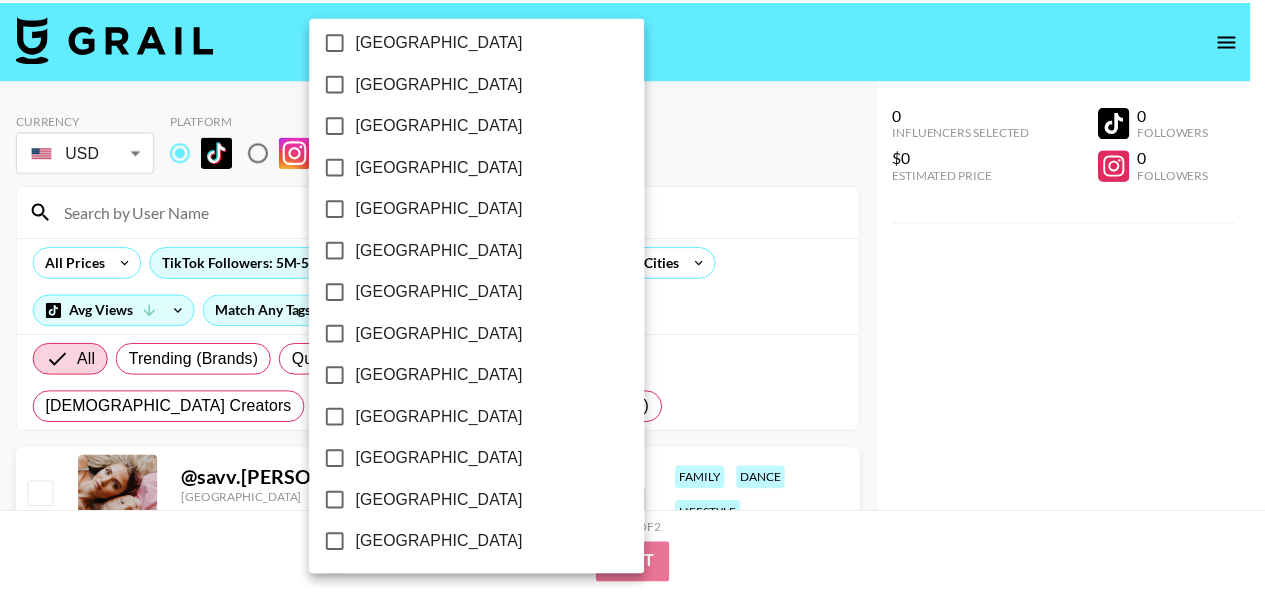 scroll, scrollTop: 0, scrollLeft: 0, axis: both 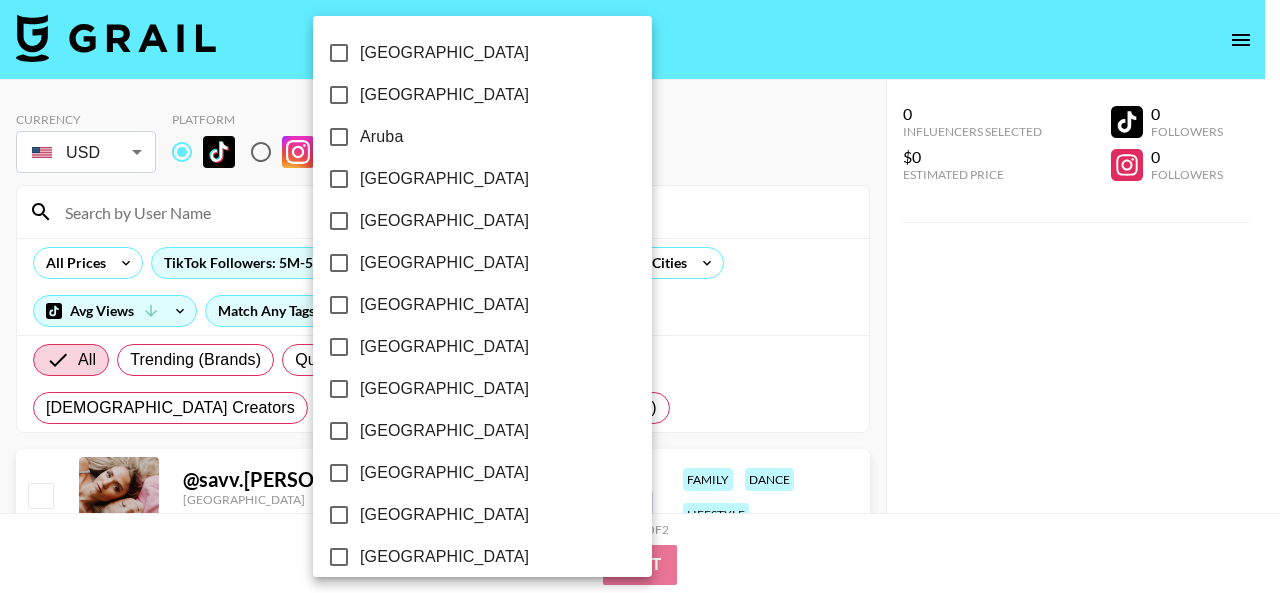 click at bounding box center [640, 296] 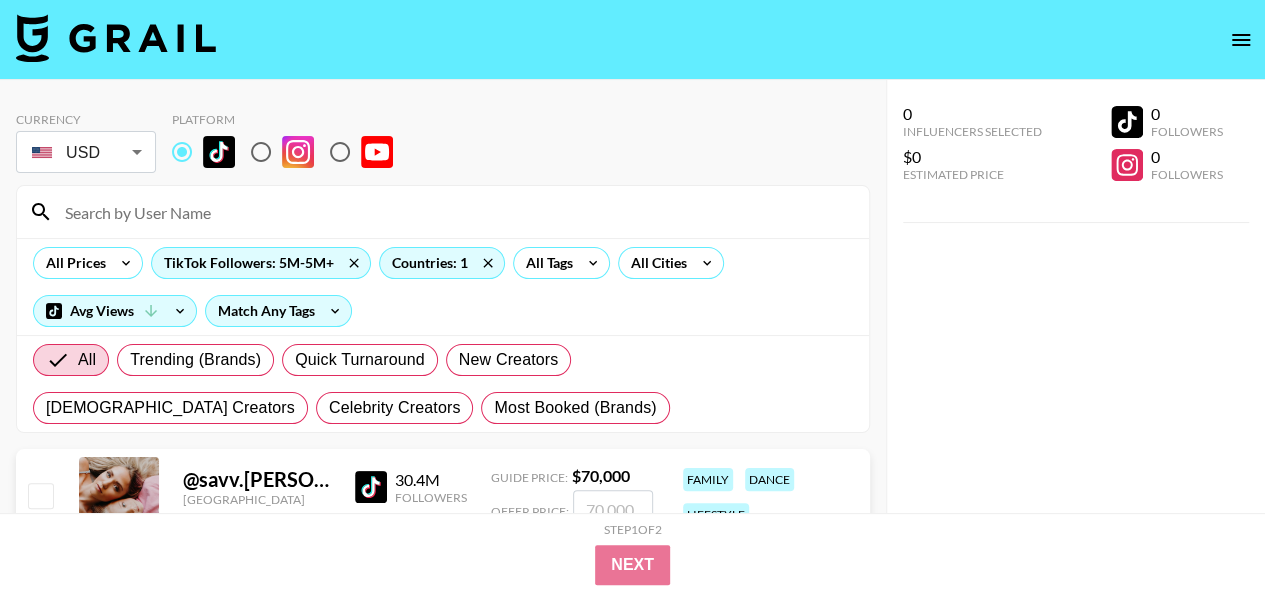 scroll, scrollTop: 300, scrollLeft: 0, axis: vertical 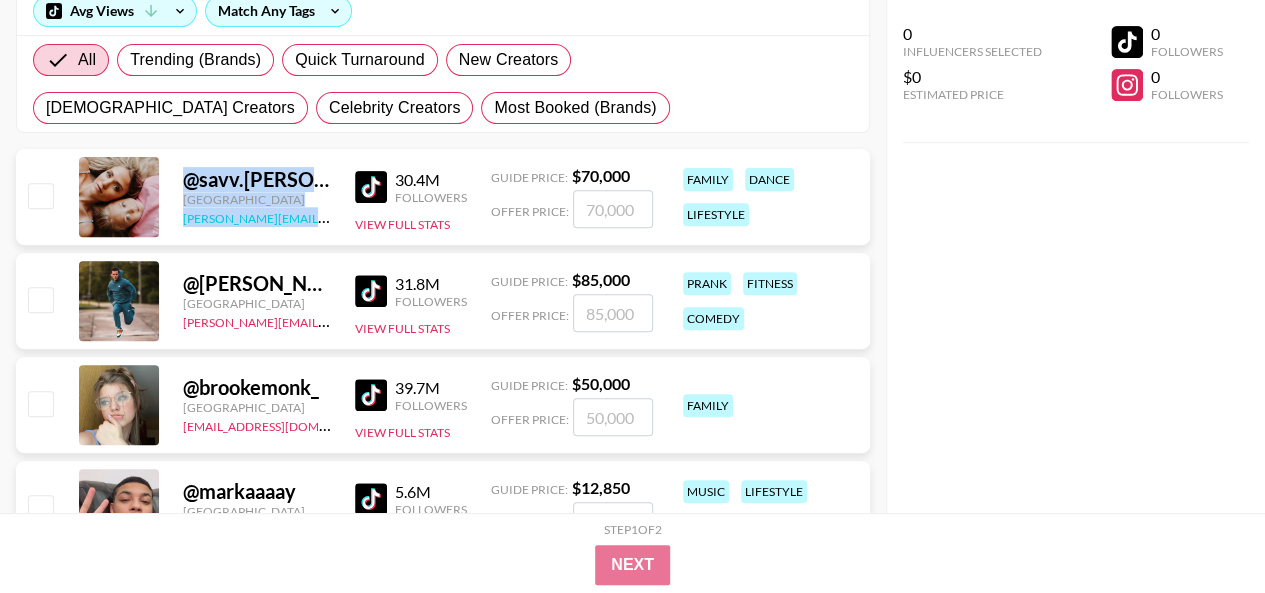 drag, startPoint x: 174, startPoint y: 175, endPoint x: 298, endPoint y: 218, distance: 131.24405 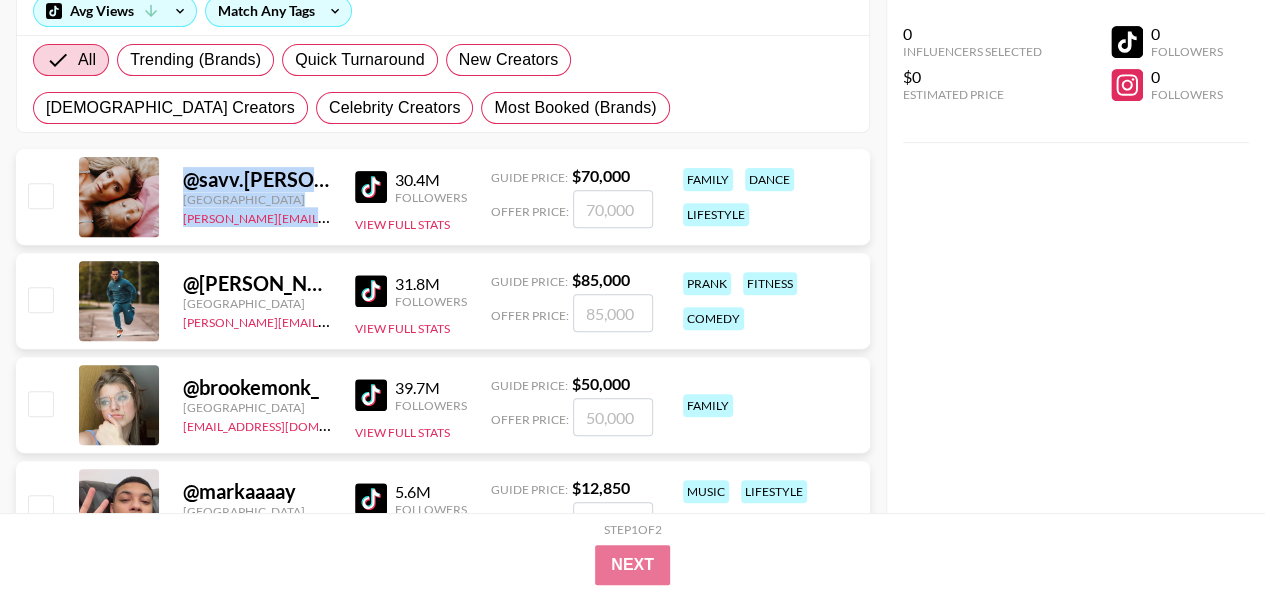 copy on "@ savv.labrant United States pete@grail-talent.com" 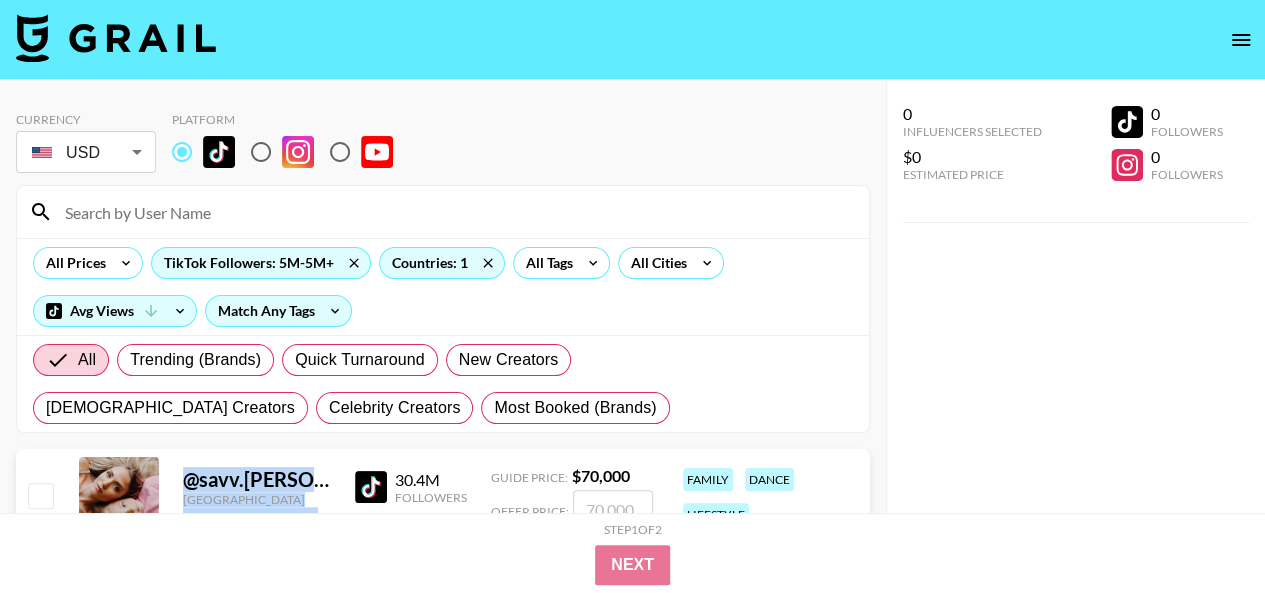 scroll, scrollTop: 200, scrollLeft: 0, axis: vertical 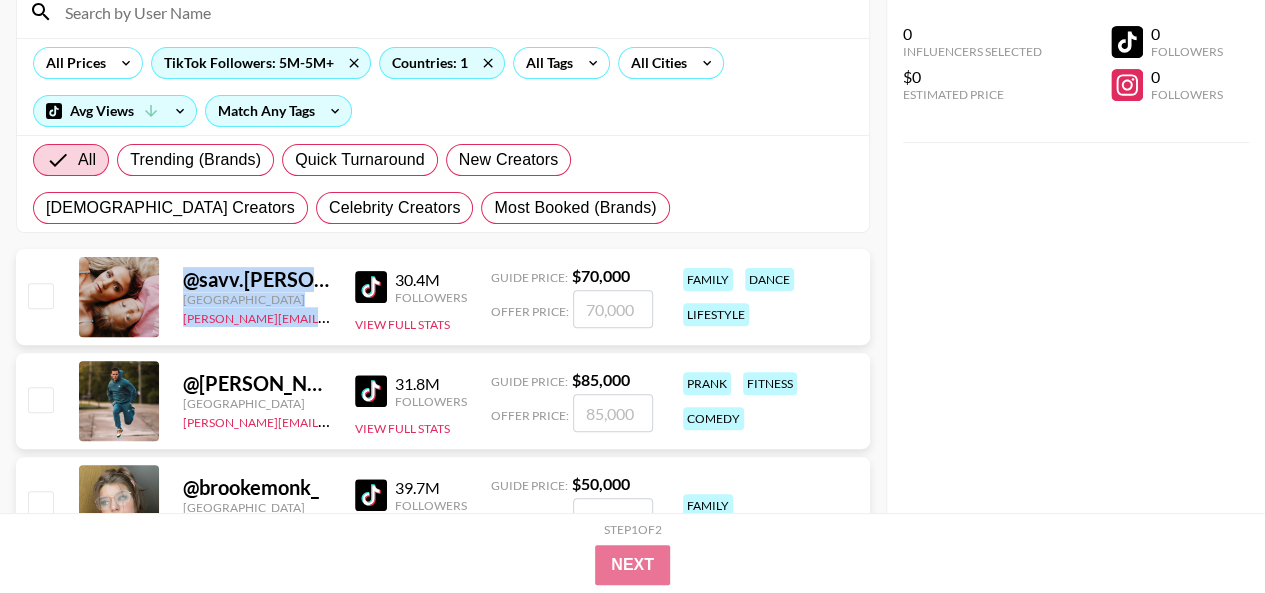 click on "[GEOGRAPHIC_DATA]" at bounding box center [257, 299] 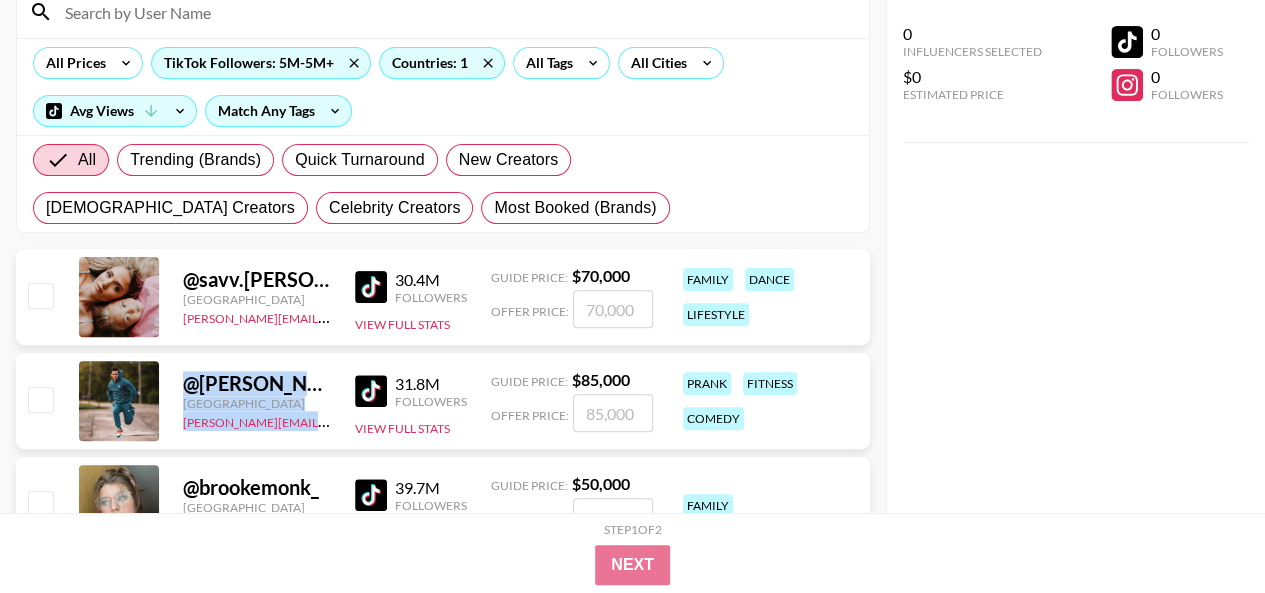 drag, startPoint x: 181, startPoint y: 383, endPoint x: 306, endPoint y: 413, distance: 128.5496 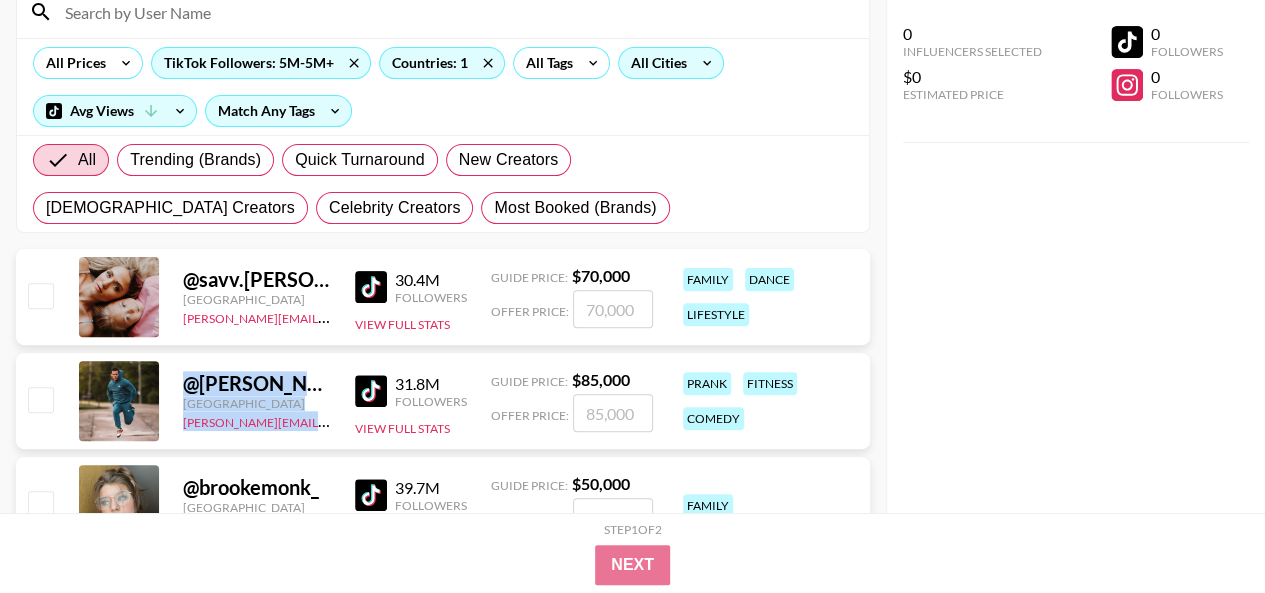 copy on "@ daniel.labelle United States Brent@grail-talent.com" 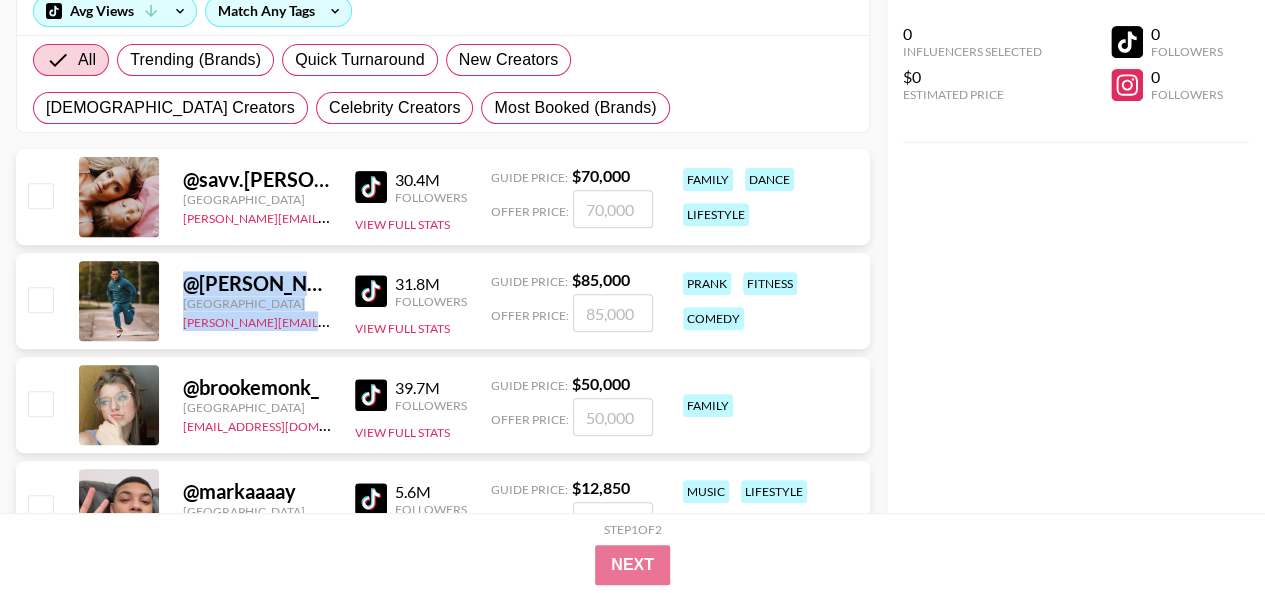 scroll, scrollTop: 400, scrollLeft: 0, axis: vertical 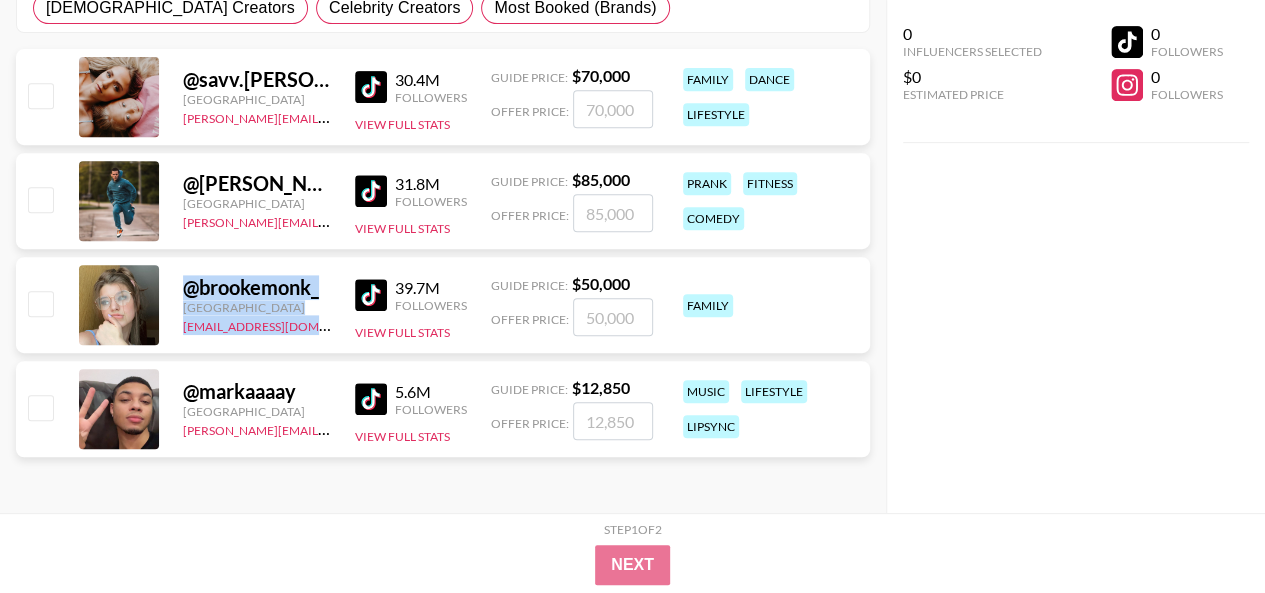 drag, startPoint x: 184, startPoint y: 282, endPoint x: 310, endPoint y: 334, distance: 136.30847 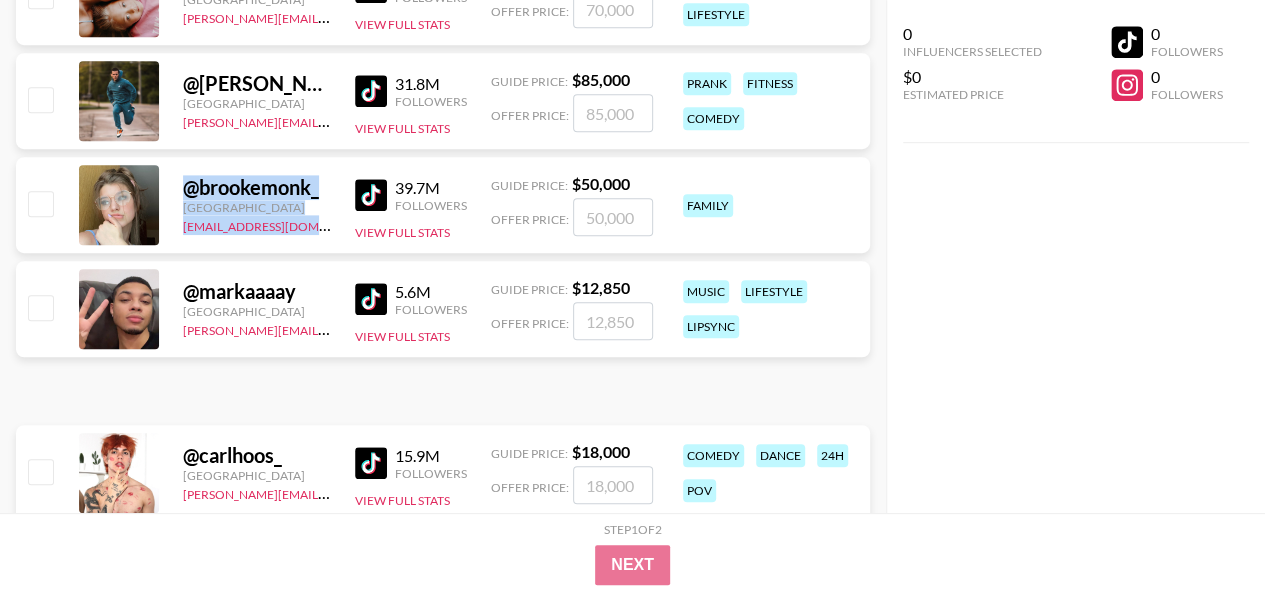 scroll, scrollTop: 600, scrollLeft: 0, axis: vertical 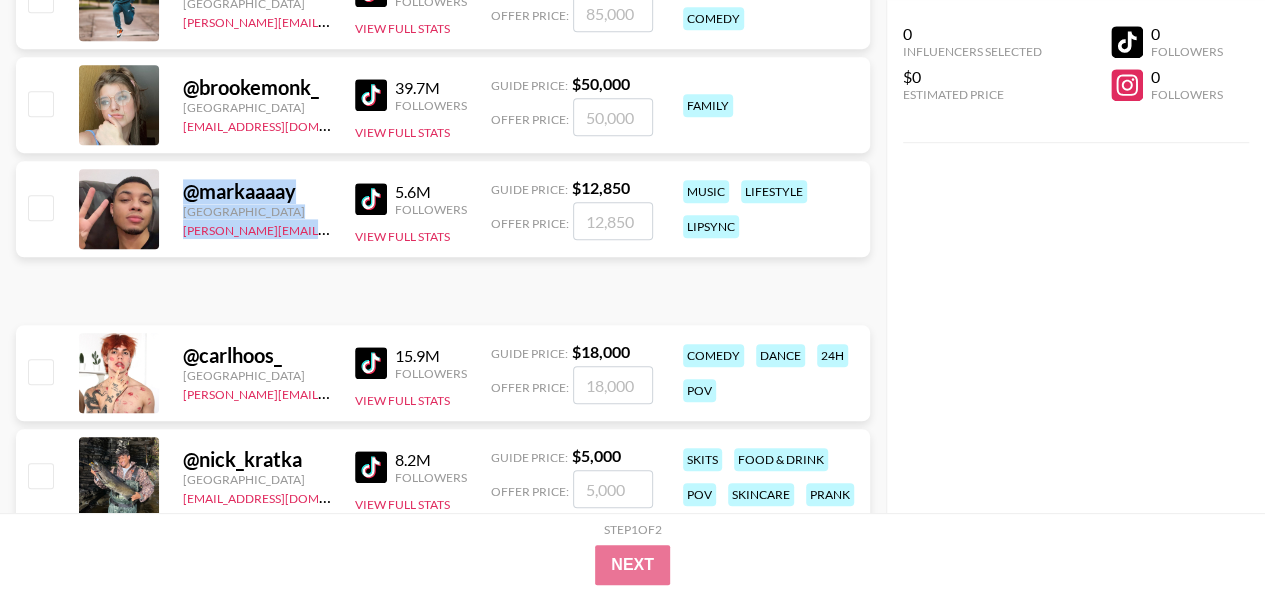 drag, startPoint x: 182, startPoint y: 191, endPoint x: 311, endPoint y: 228, distance: 134.20134 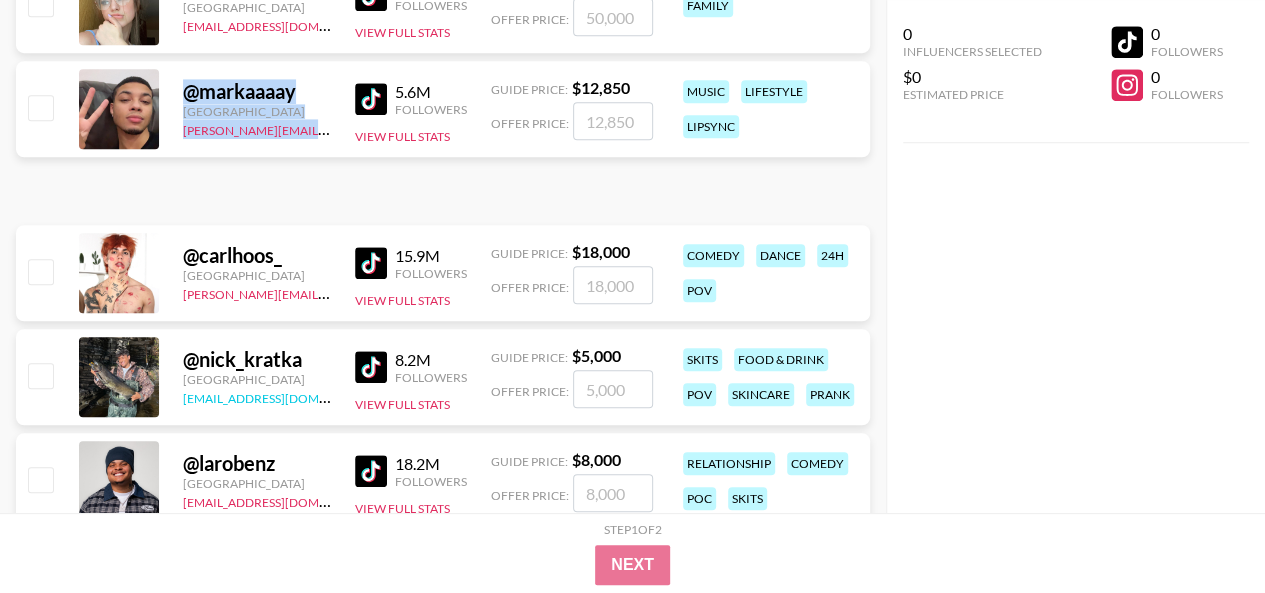 scroll, scrollTop: 800, scrollLeft: 0, axis: vertical 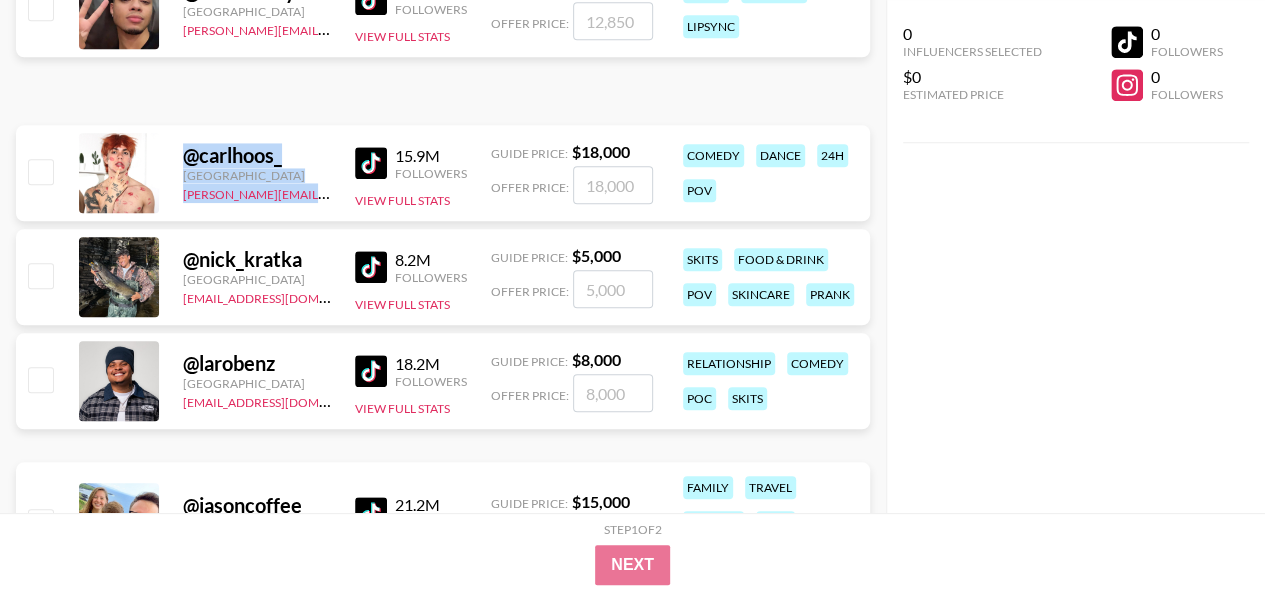 drag, startPoint x: 184, startPoint y: 153, endPoint x: 320, endPoint y: 203, distance: 144.89996 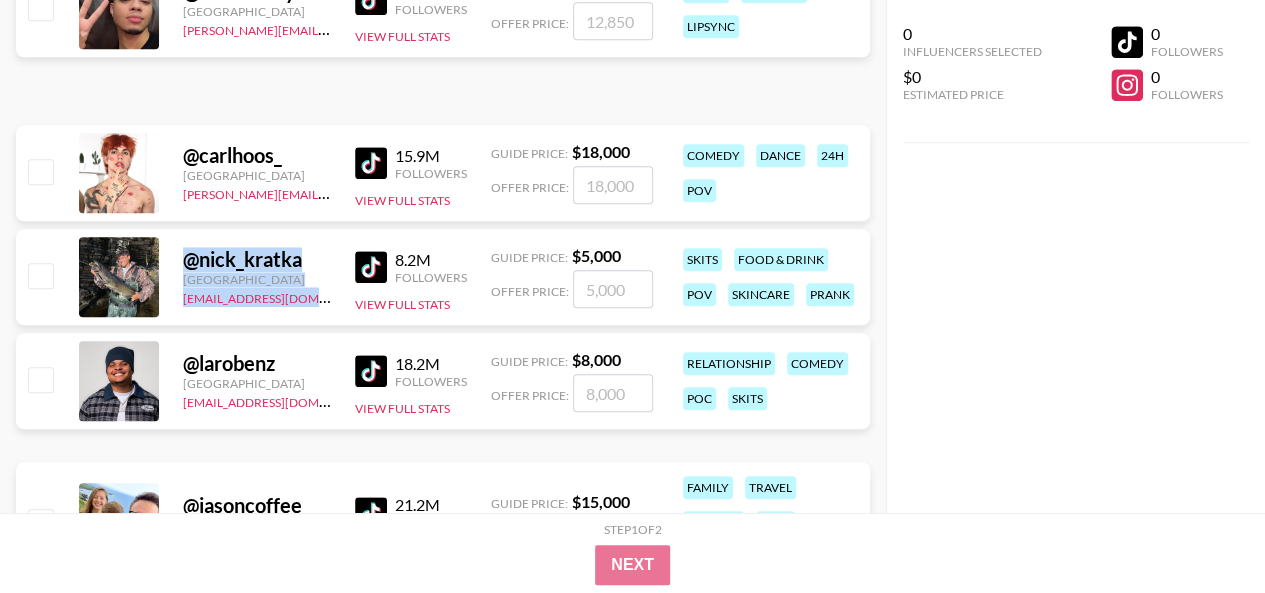 drag, startPoint x: 174, startPoint y: 257, endPoint x: 333, endPoint y: 301, distance: 164.97575 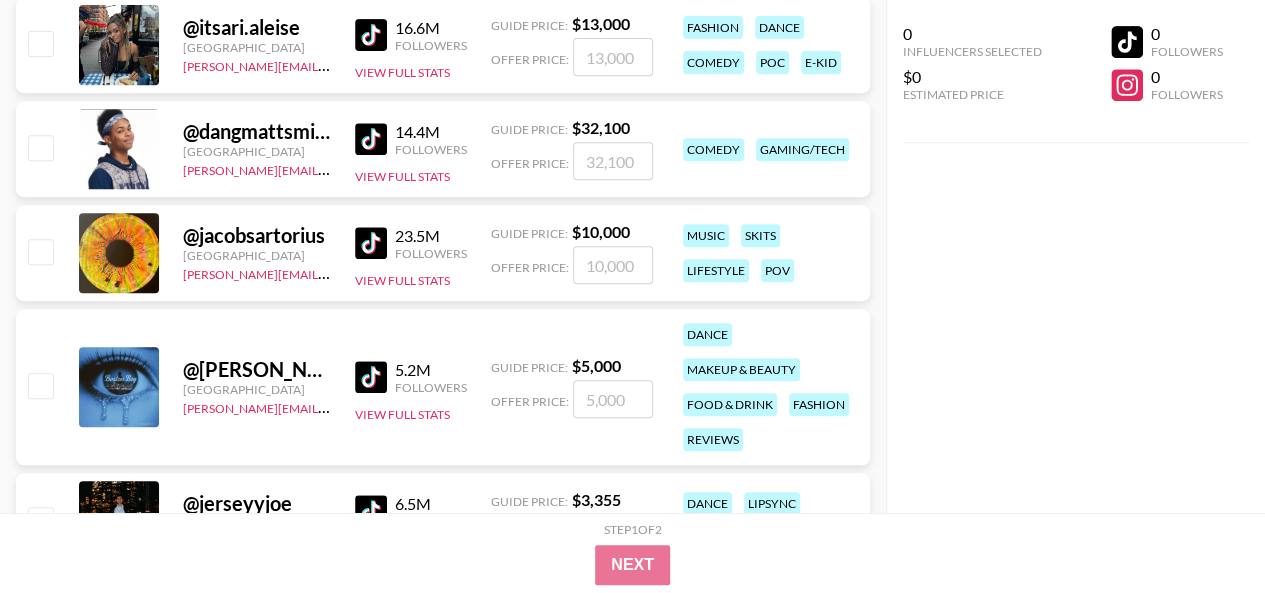 scroll, scrollTop: 8800, scrollLeft: 0, axis: vertical 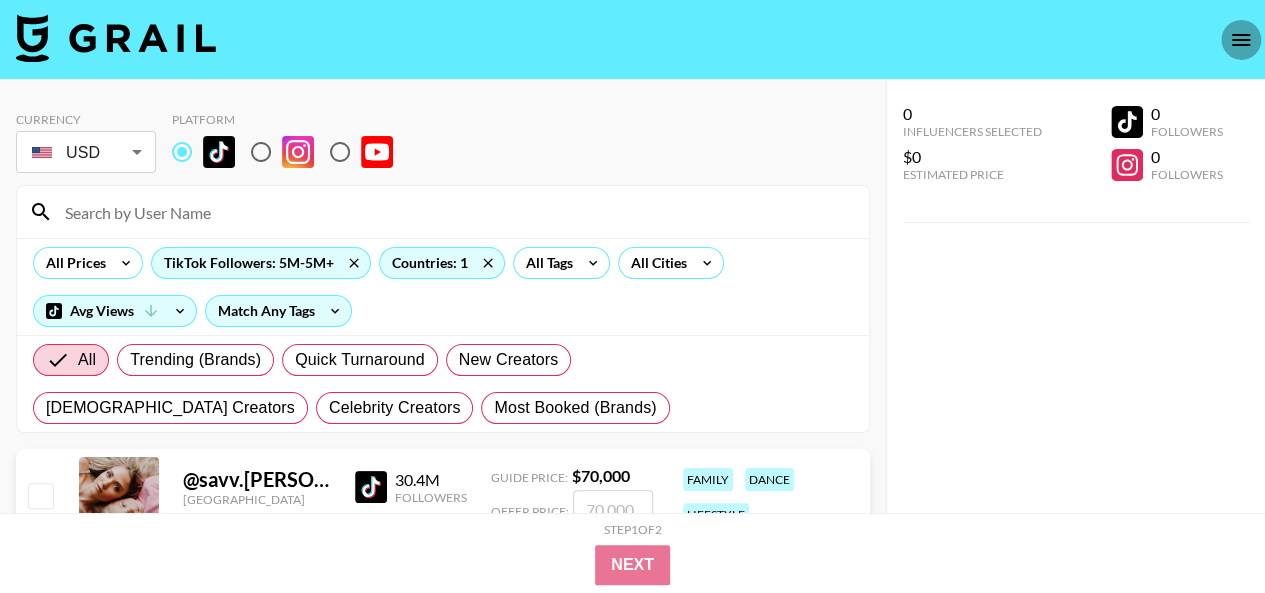click 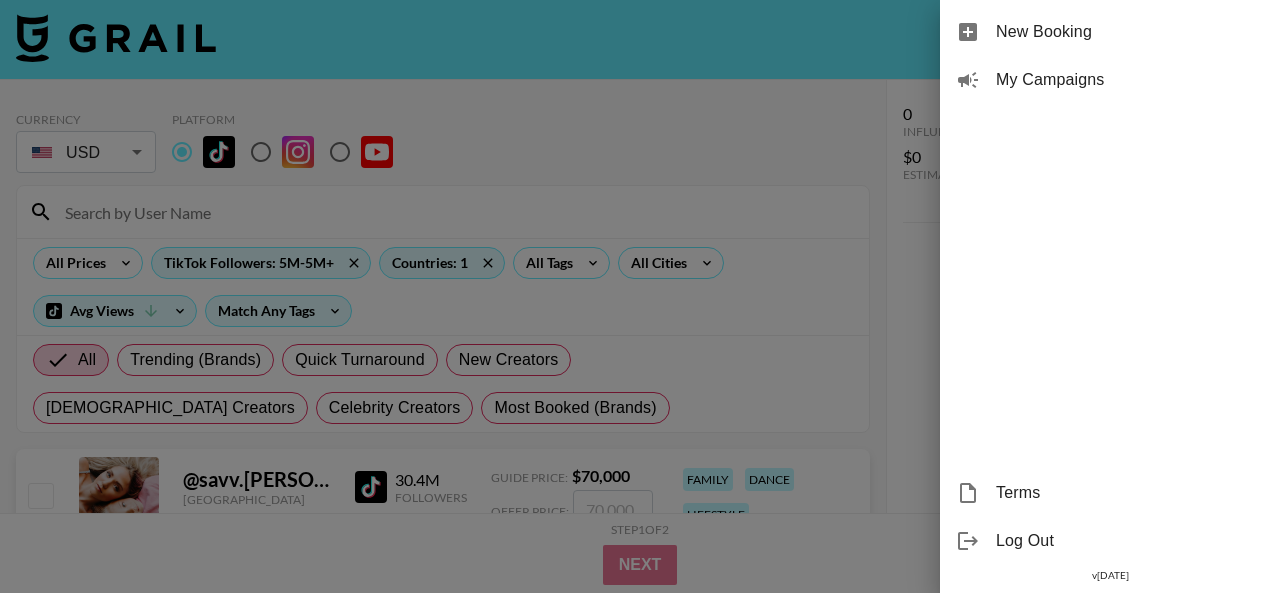 click at bounding box center (640, 296) 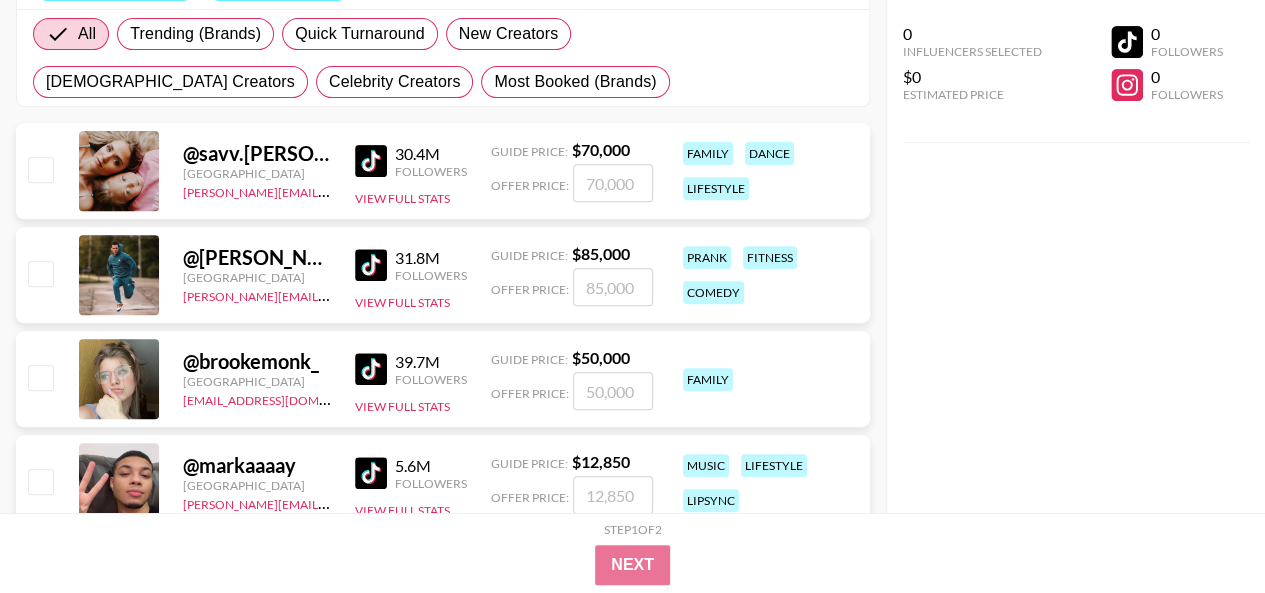 scroll, scrollTop: 523, scrollLeft: 0, axis: vertical 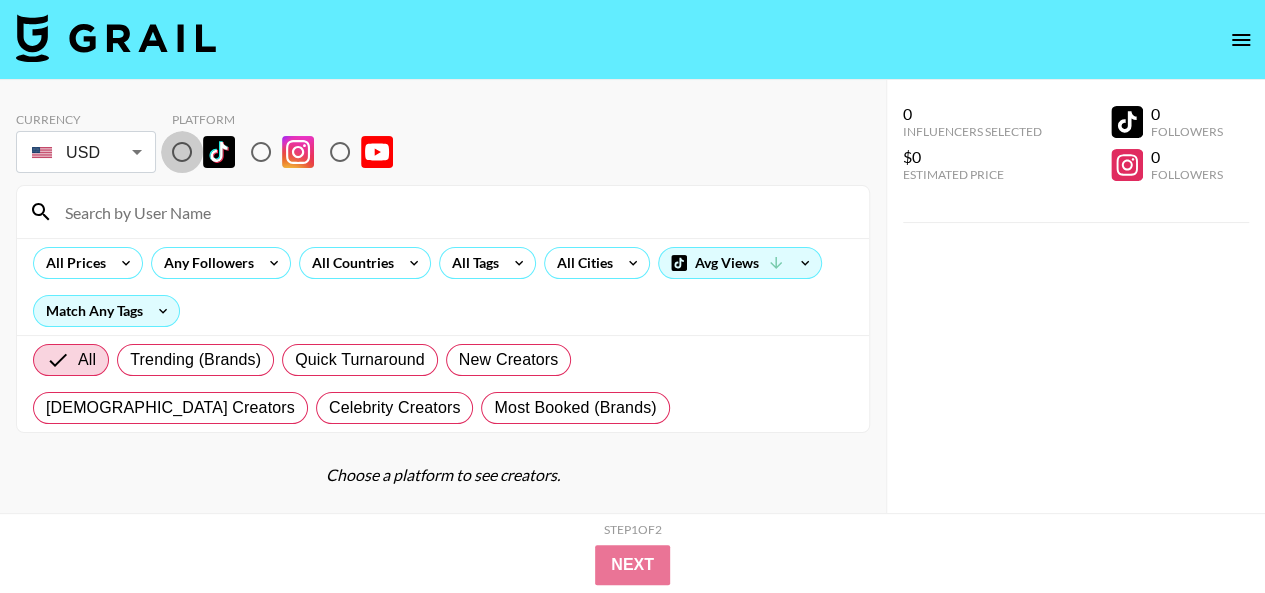 click at bounding box center [182, 152] 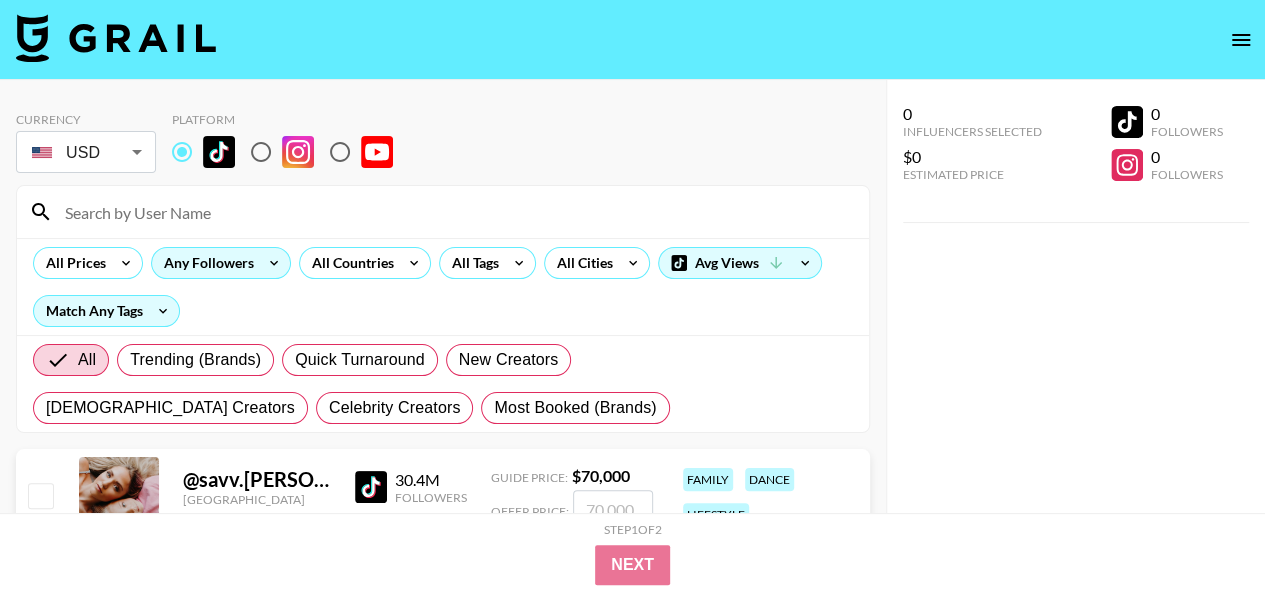 click 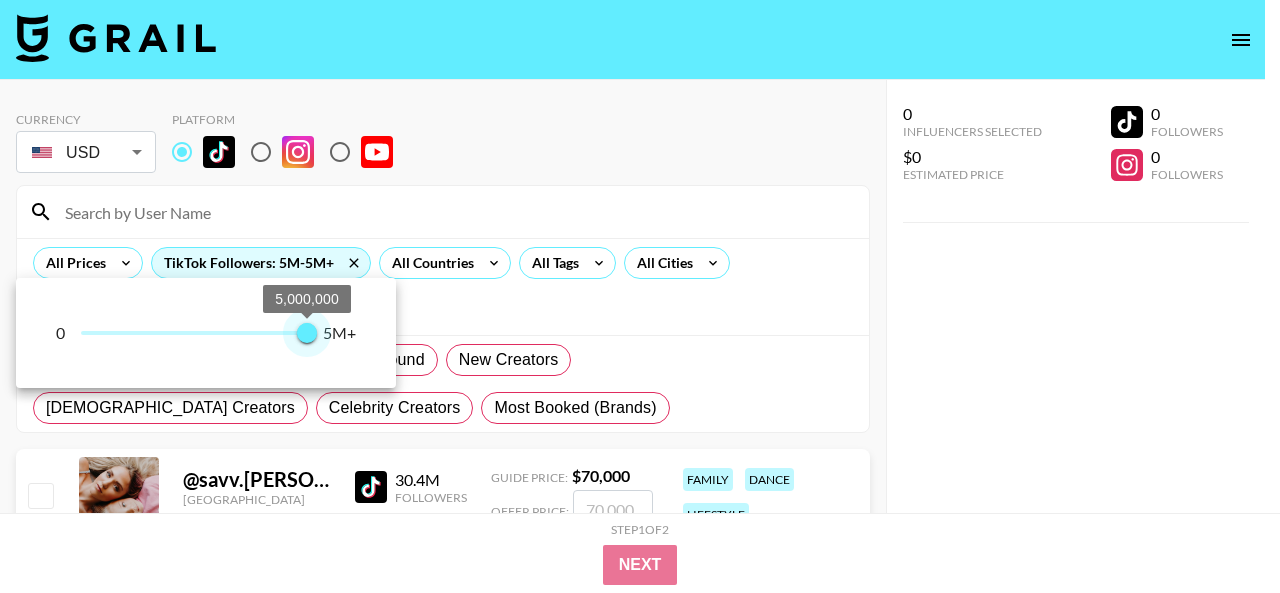 type on "5000000" 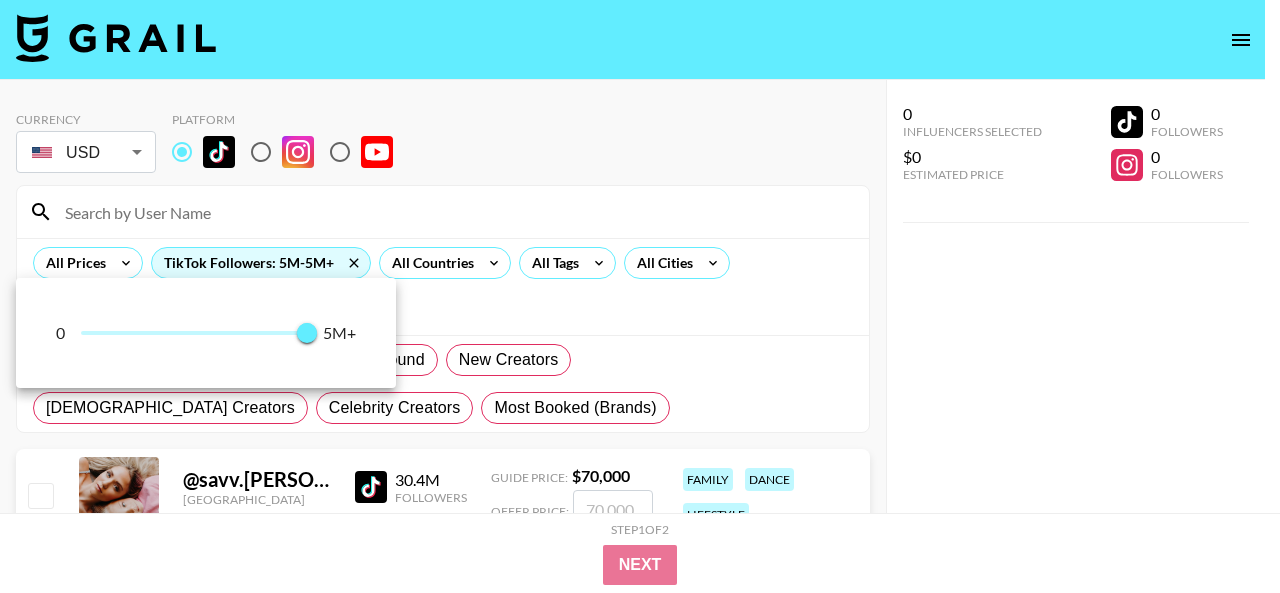click at bounding box center [640, 296] 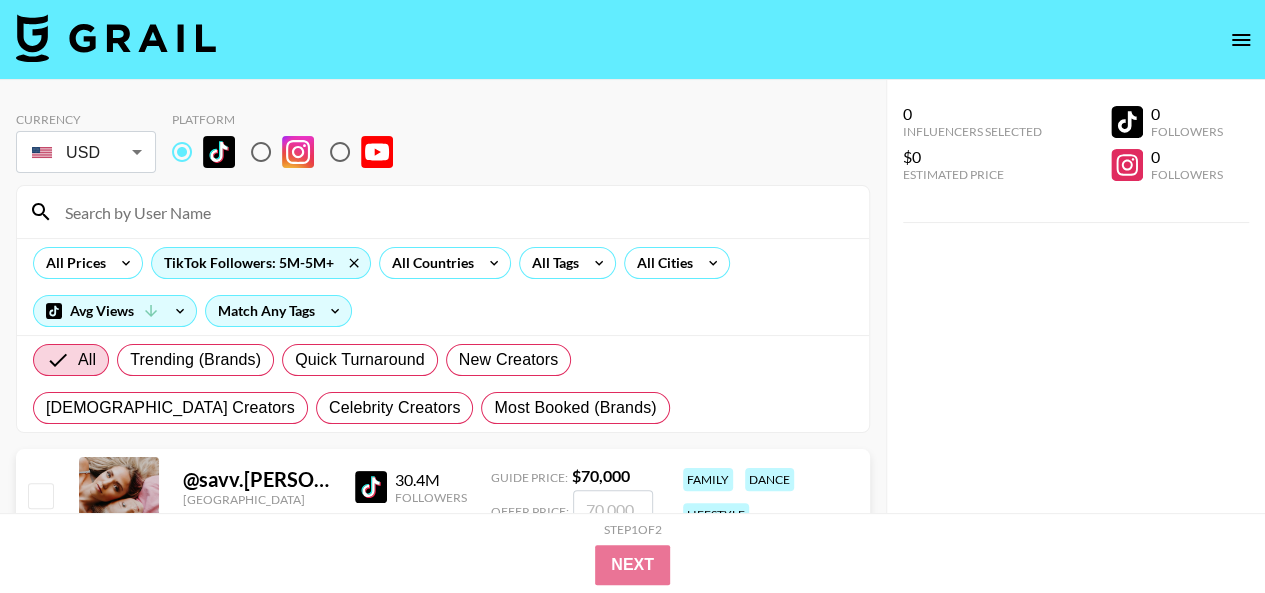 click on "All Countries" at bounding box center [429, 263] 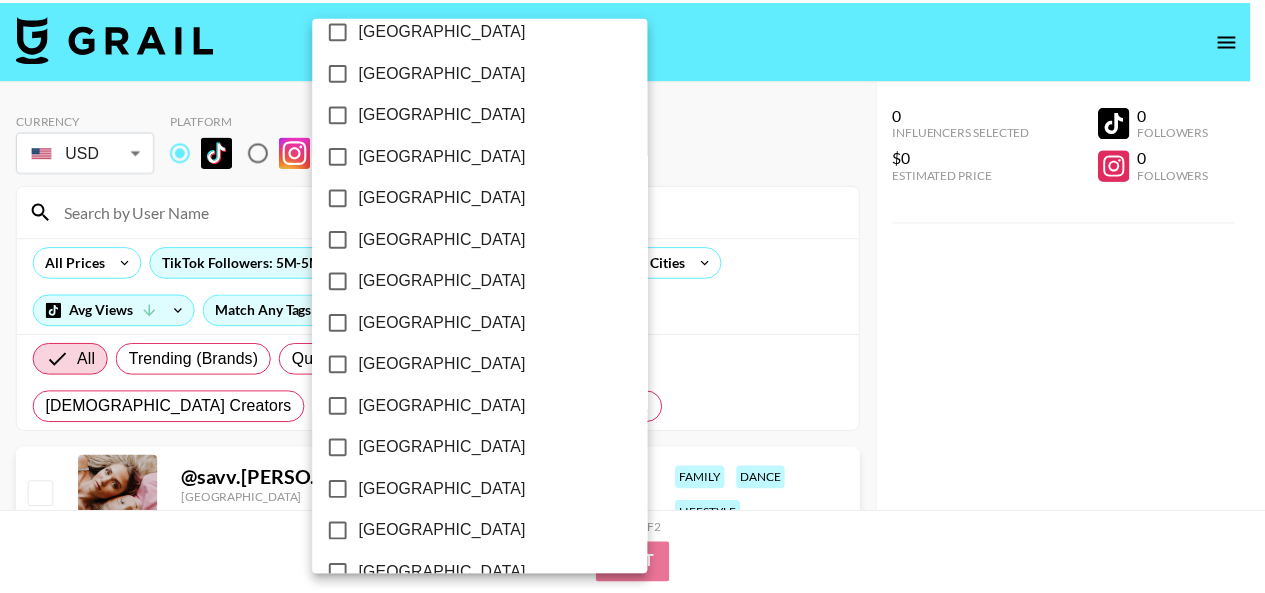 scroll, scrollTop: 1738, scrollLeft: 0, axis: vertical 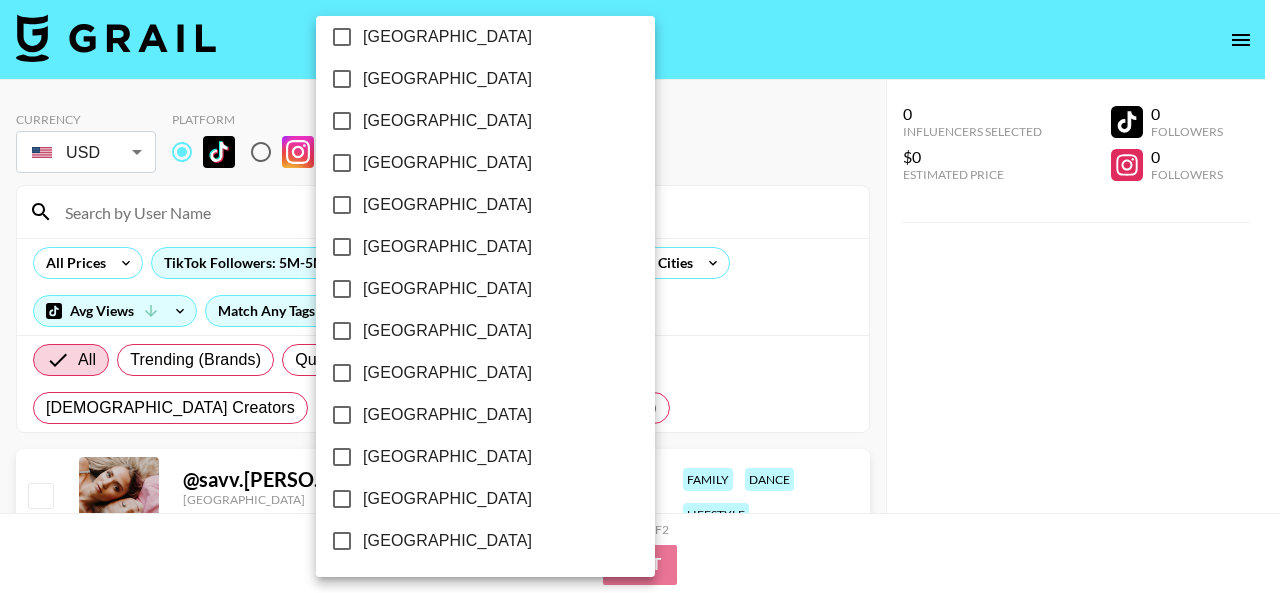 click on "[GEOGRAPHIC_DATA]" at bounding box center (447, 499) 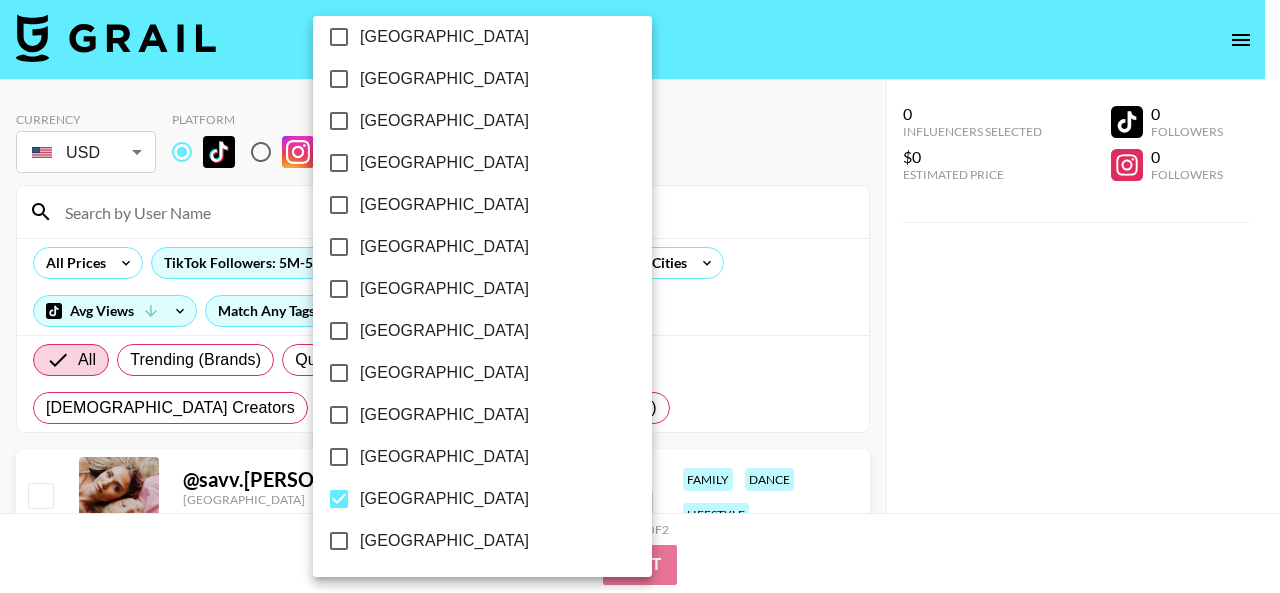 click at bounding box center (640, 296) 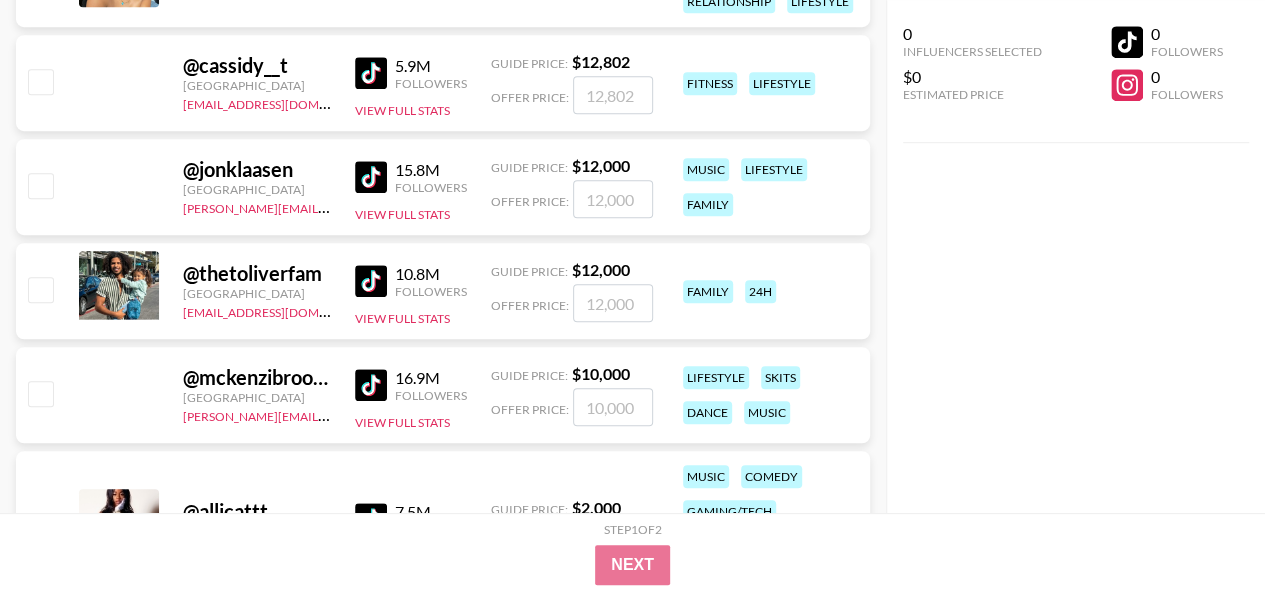 scroll, scrollTop: 16007, scrollLeft: 0, axis: vertical 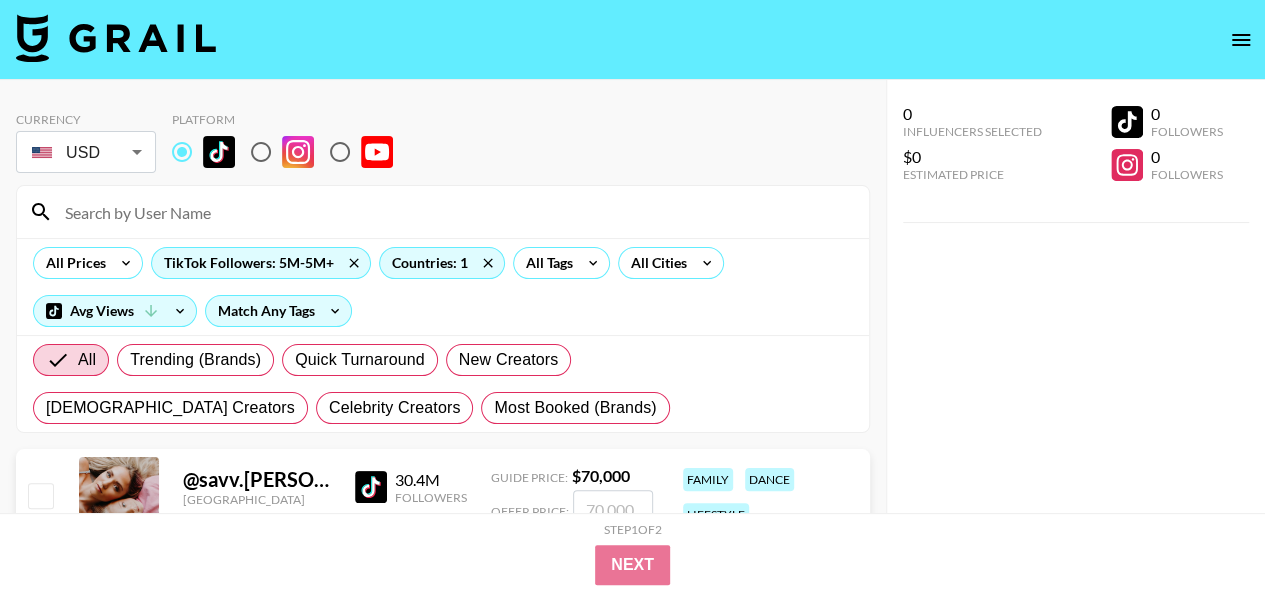 click on "Currency USD USD ​ Platform" at bounding box center [443, 144] 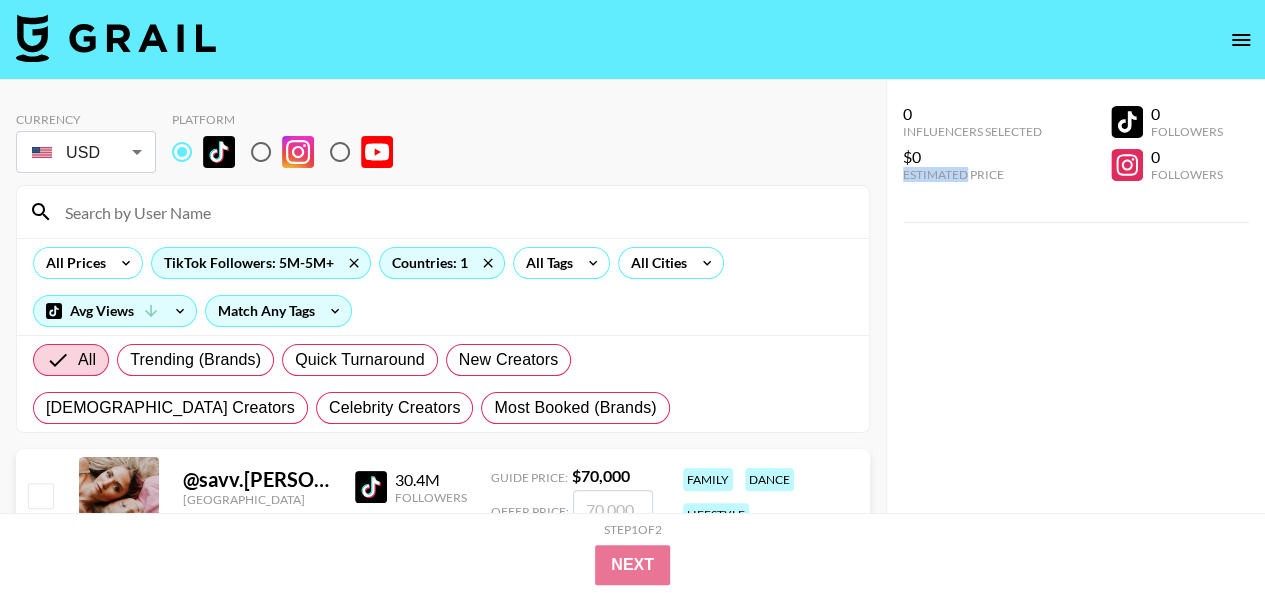 click on "Estimated Price" at bounding box center (972, 174) 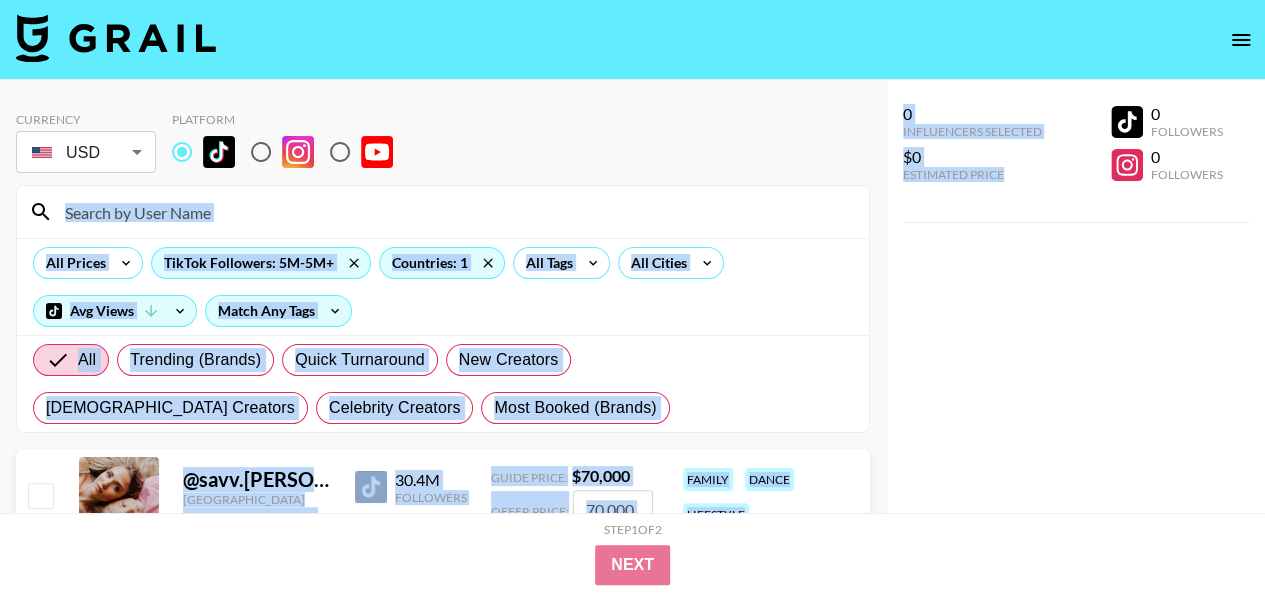 drag, startPoint x: 924, startPoint y: 174, endPoint x: 709, endPoint y: 201, distance: 216.68872 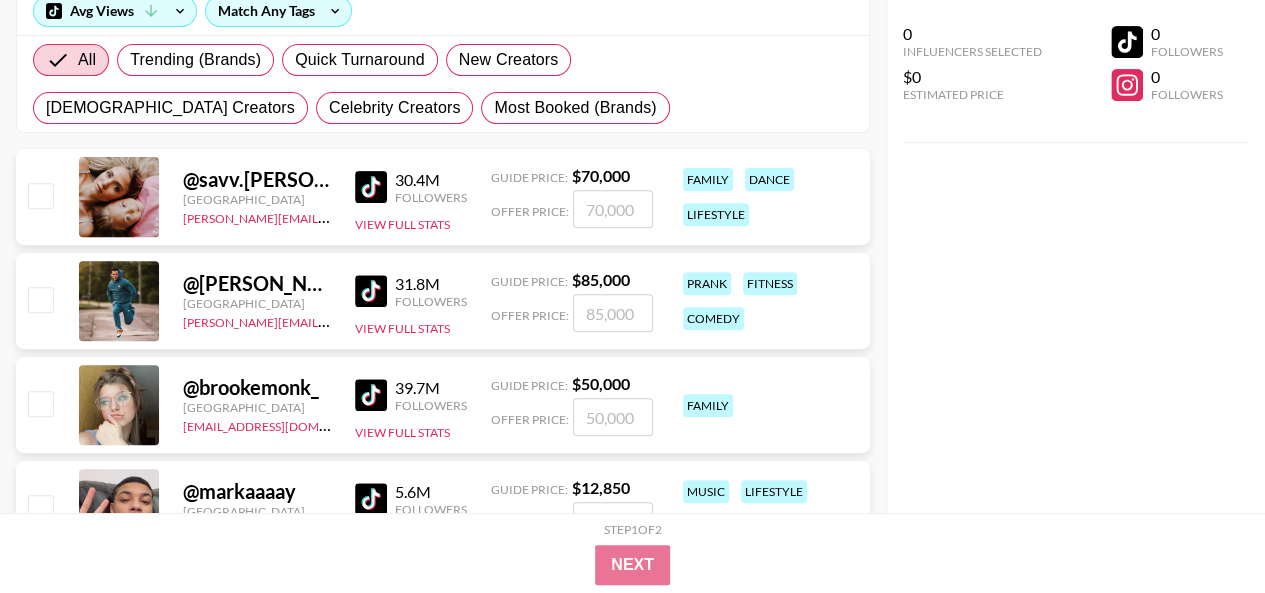 scroll, scrollTop: 400, scrollLeft: 0, axis: vertical 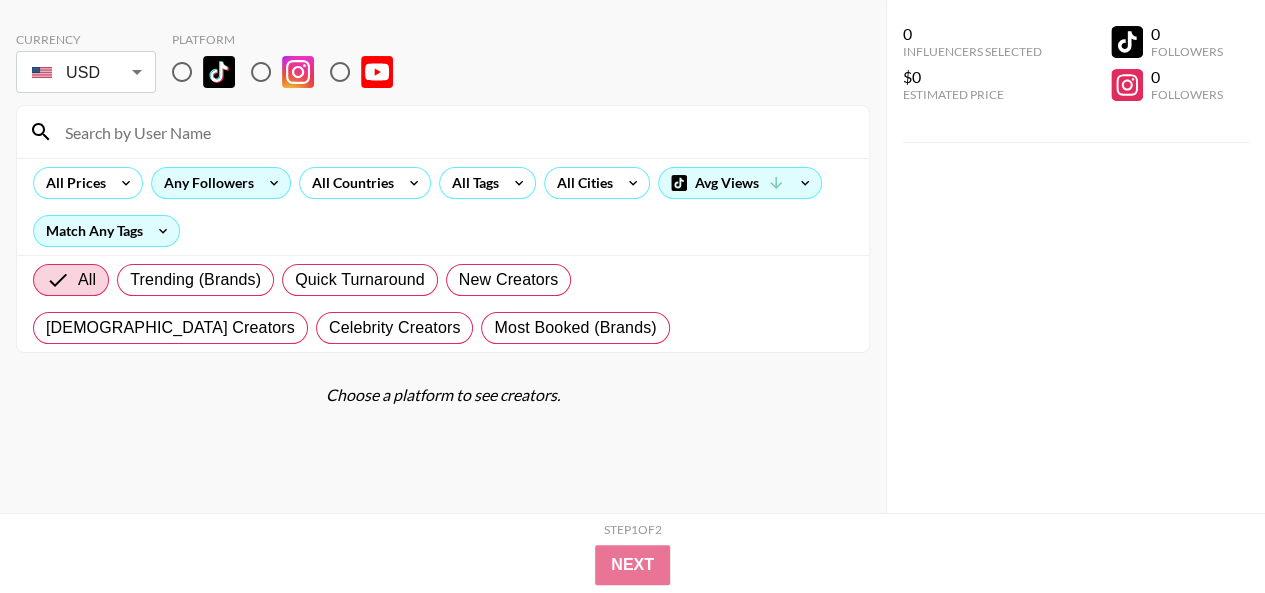 click on "Any Followers" at bounding box center [205, 183] 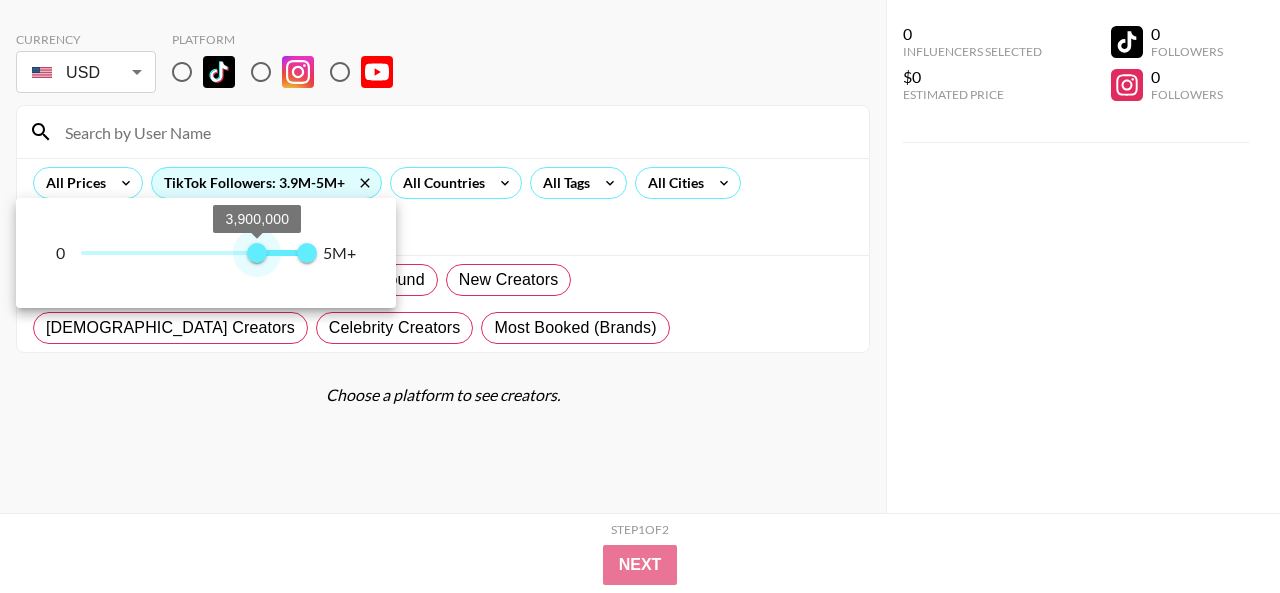 type on "5000000" 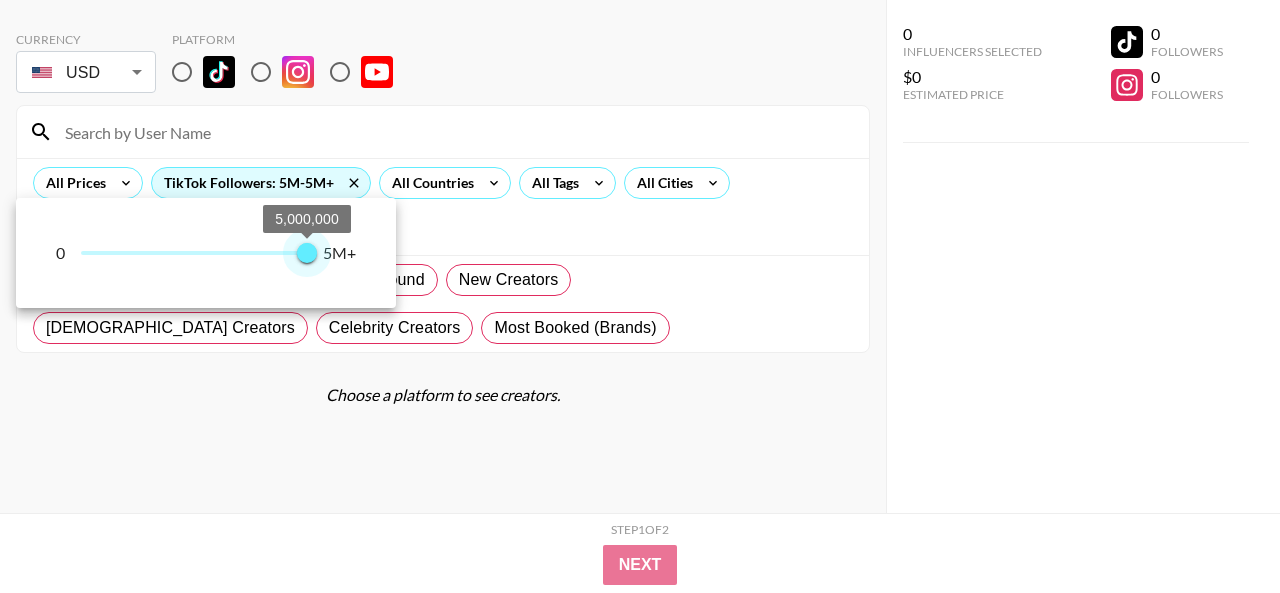 drag, startPoint x: 81, startPoint y: 249, endPoint x: 350, endPoint y: 267, distance: 269.60156 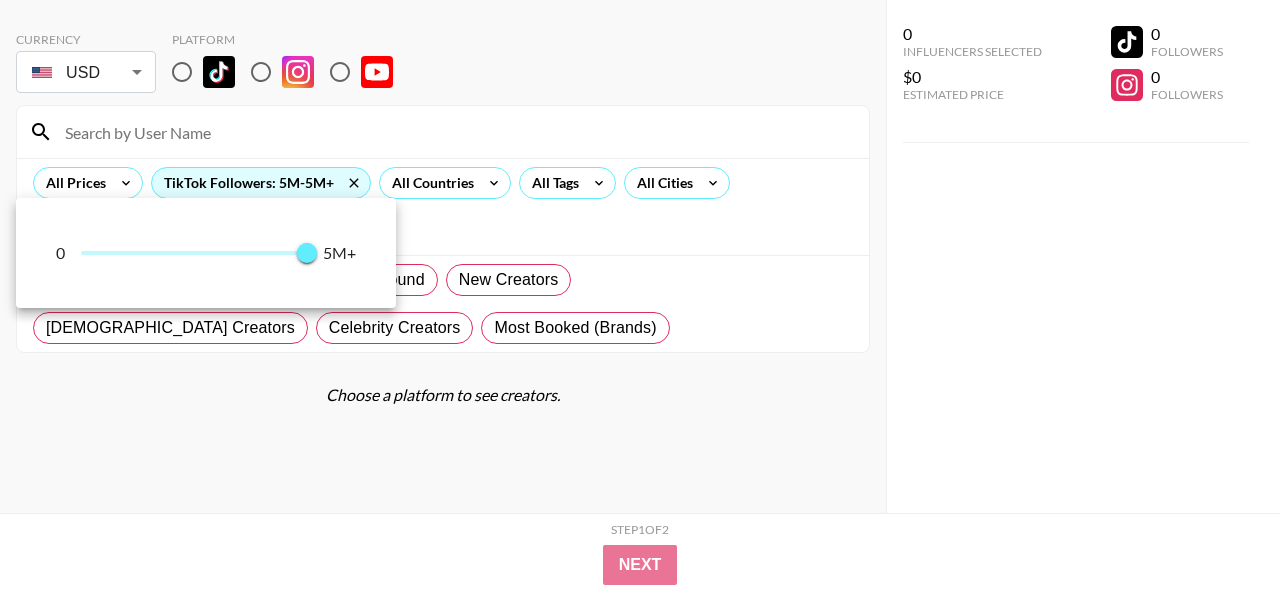click at bounding box center [640, 296] 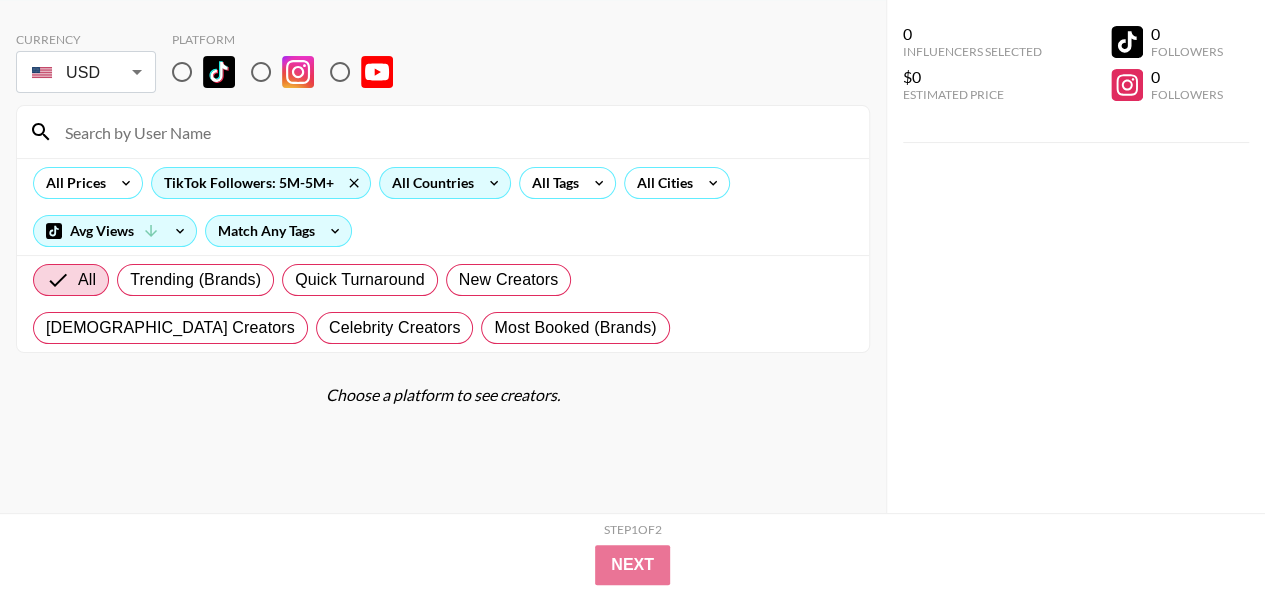 click 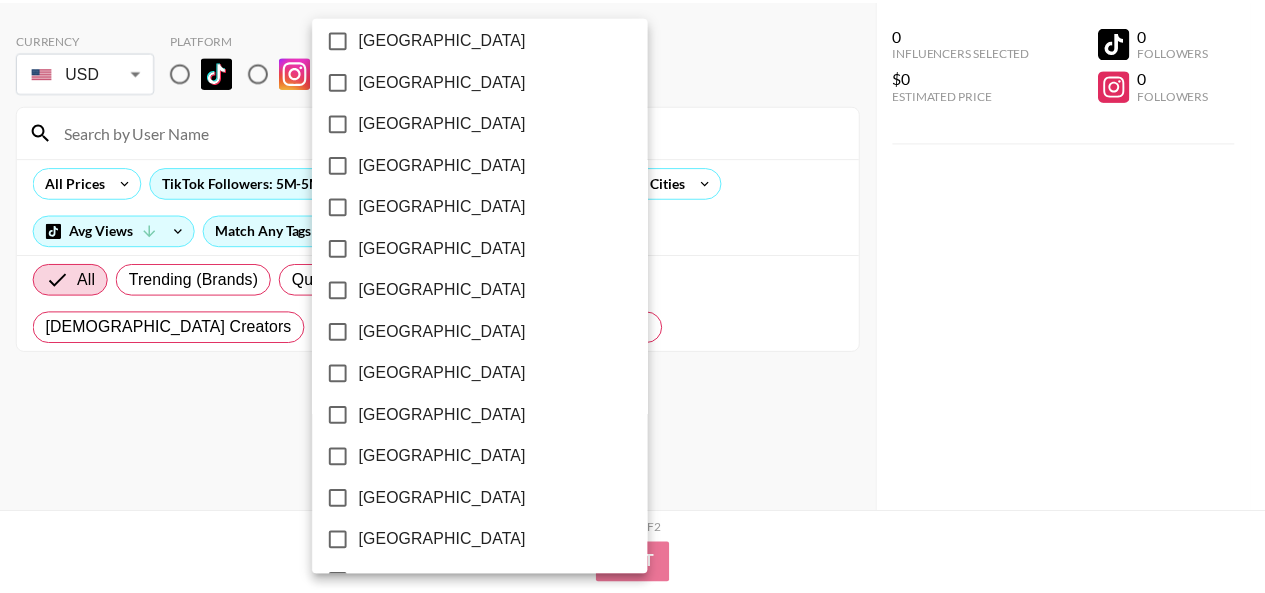 scroll, scrollTop: 1738, scrollLeft: 0, axis: vertical 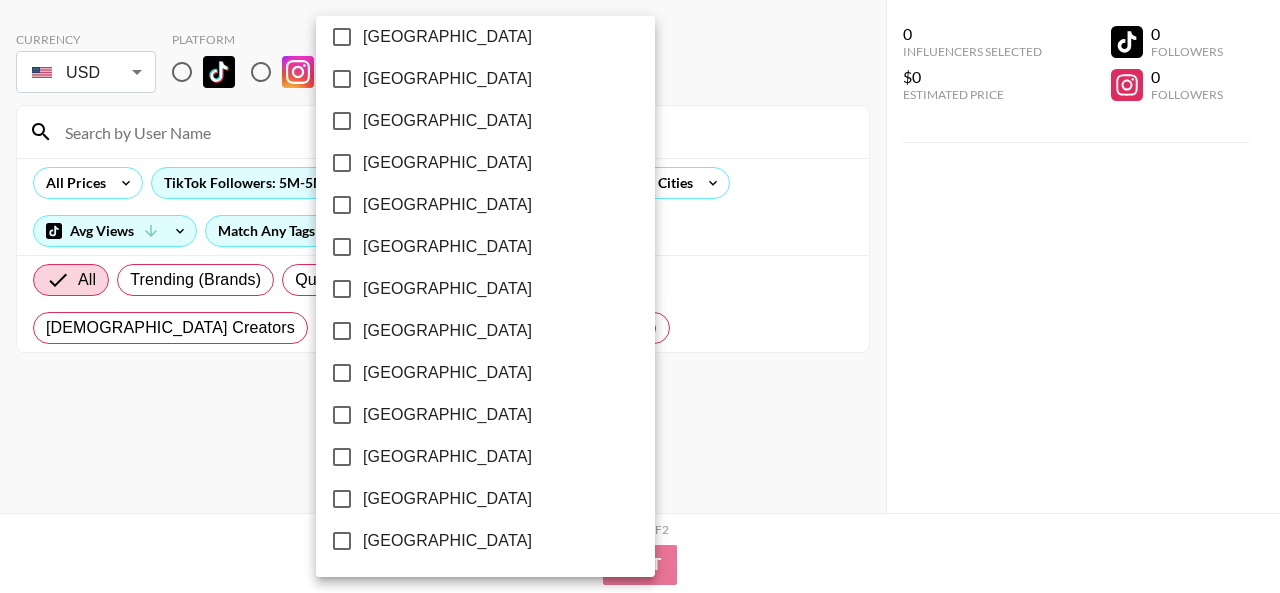 click on "[GEOGRAPHIC_DATA]" at bounding box center (342, 499) 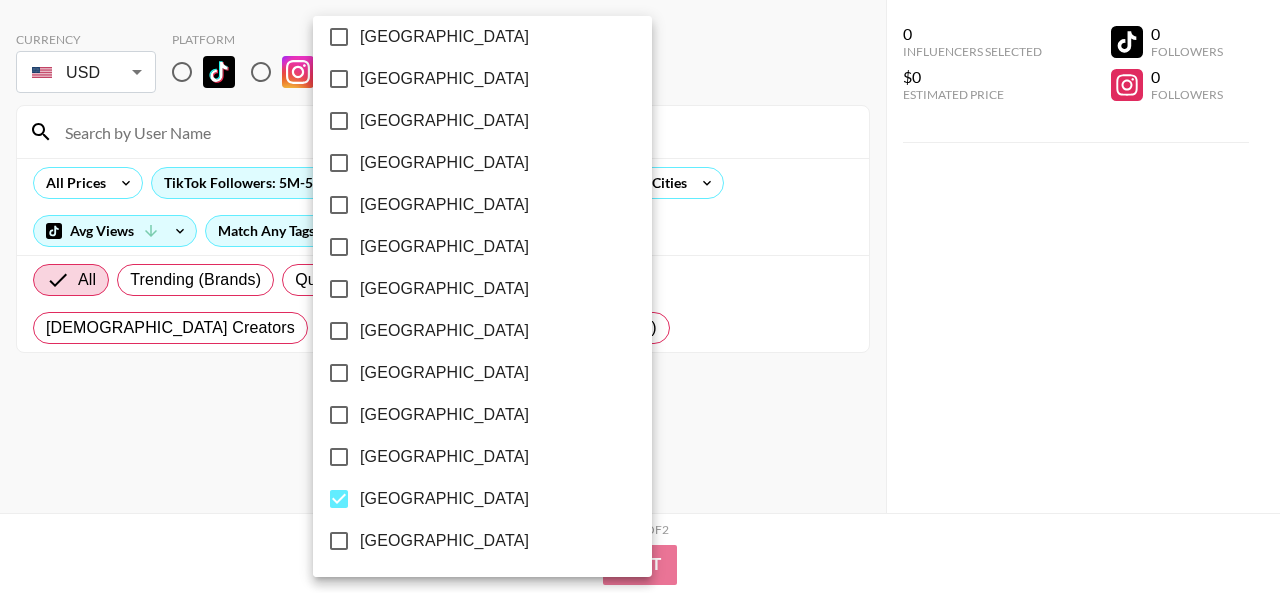 click at bounding box center [640, 296] 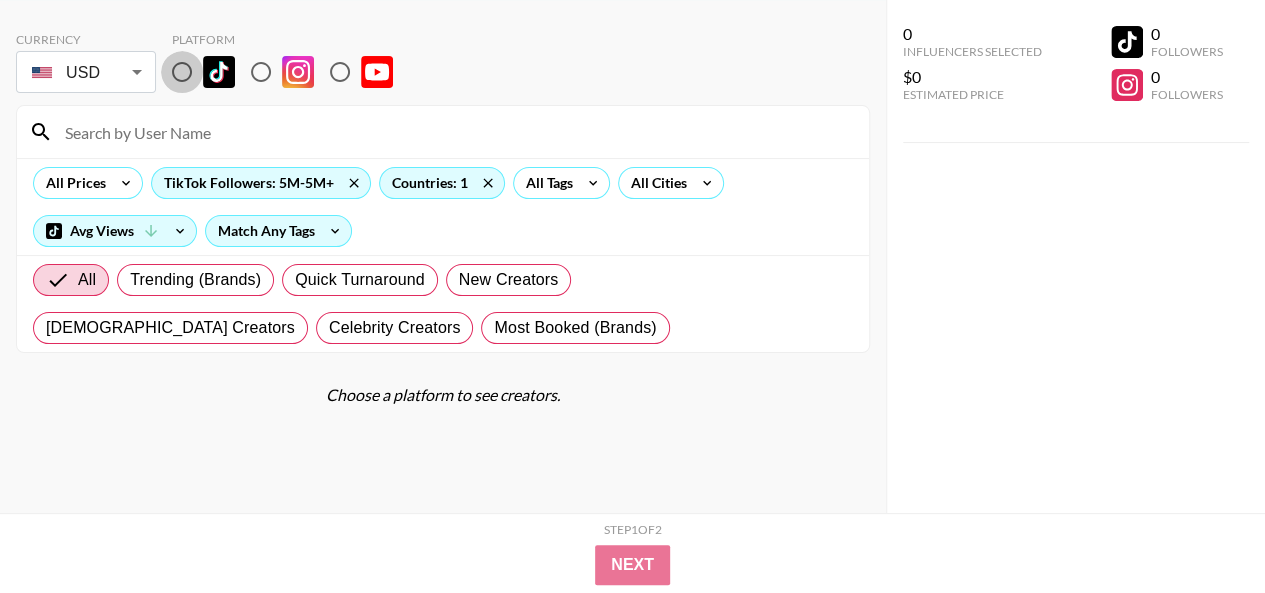 click at bounding box center (182, 72) 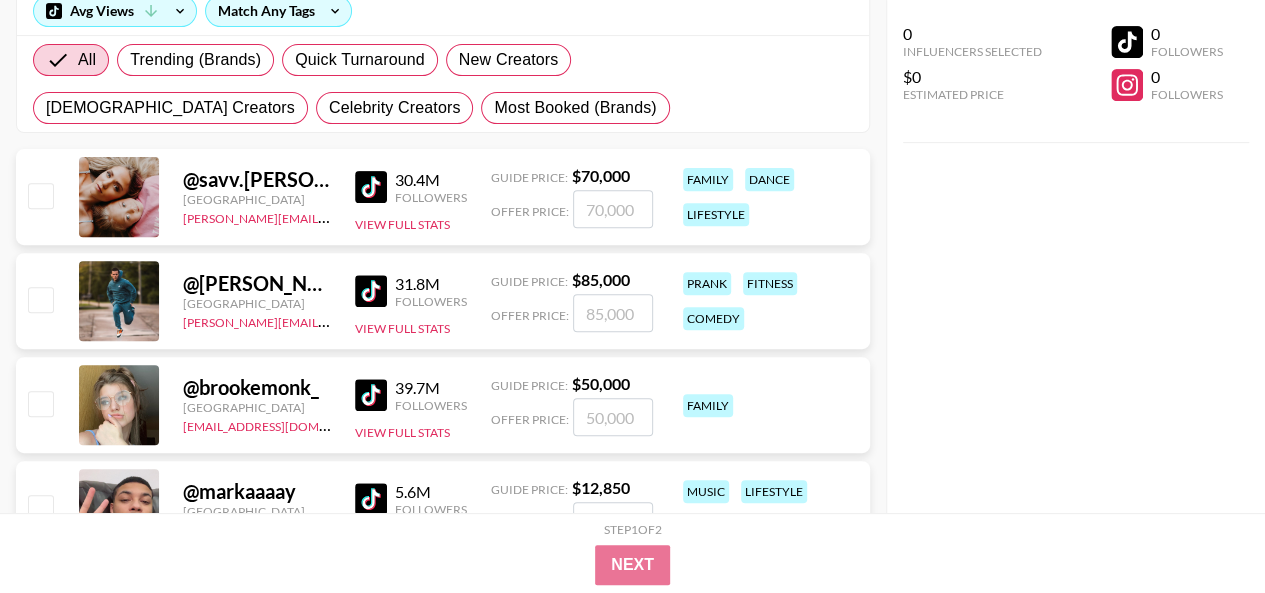 scroll, scrollTop: 400, scrollLeft: 0, axis: vertical 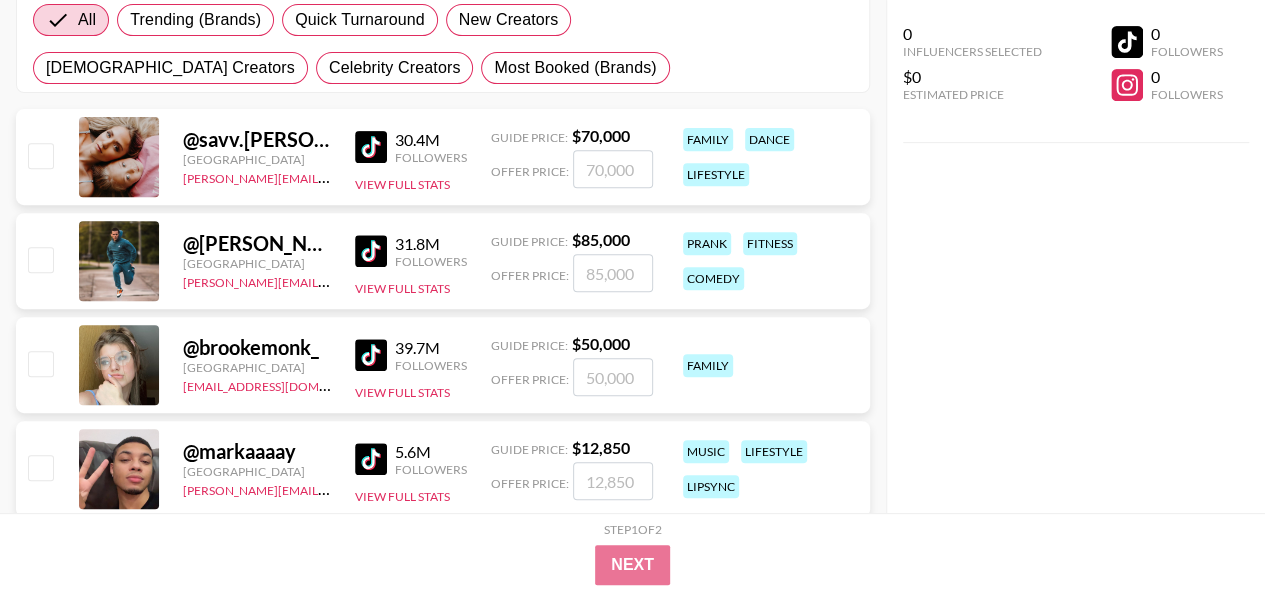 click on "[GEOGRAPHIC_DATA]" at bounding box center (257, 471) 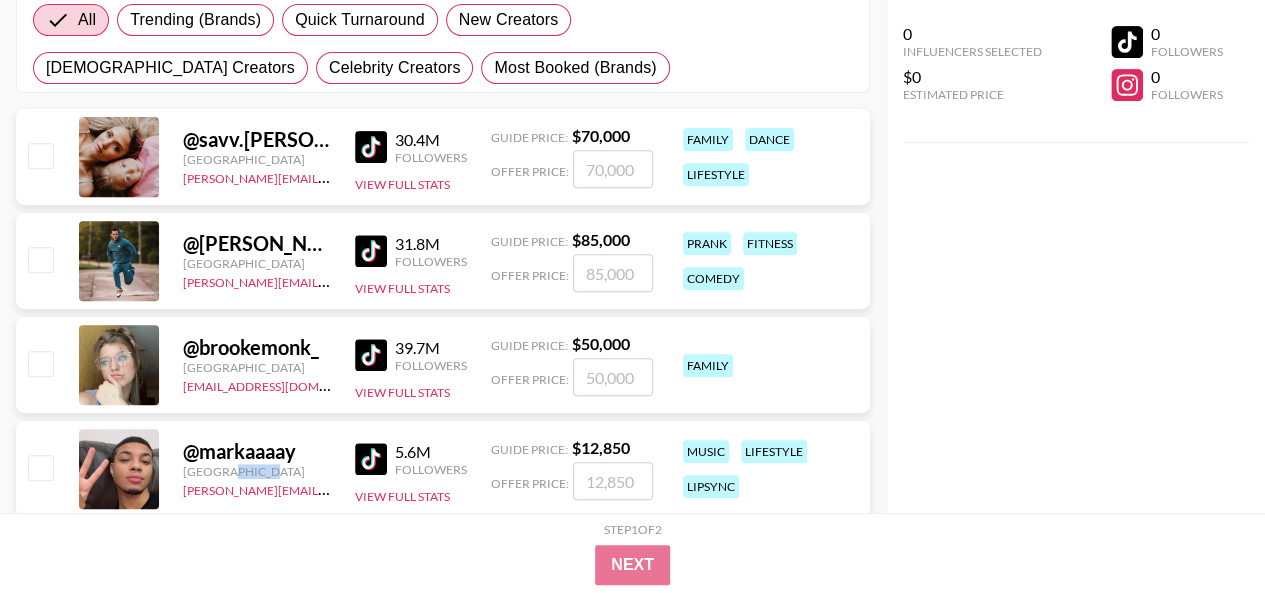 click on "[GEOGRAPHIC_DATA]" at bounding box center [257, 471] 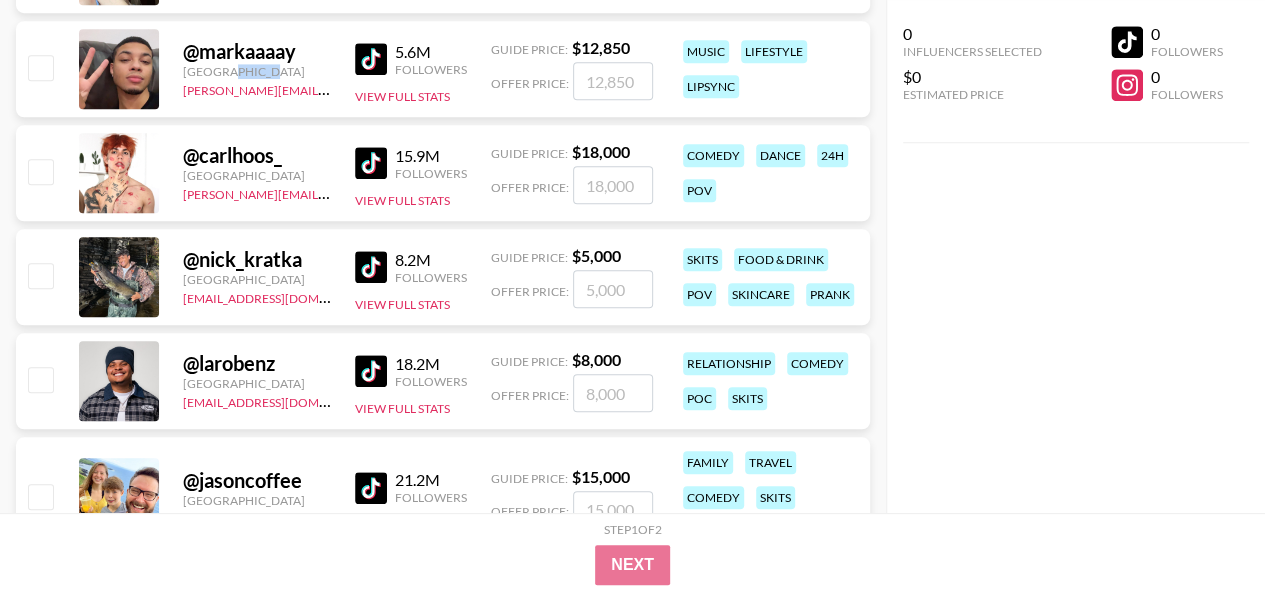 scroll, scrollTop: 840, scrollLeft: 0, axis: vertical 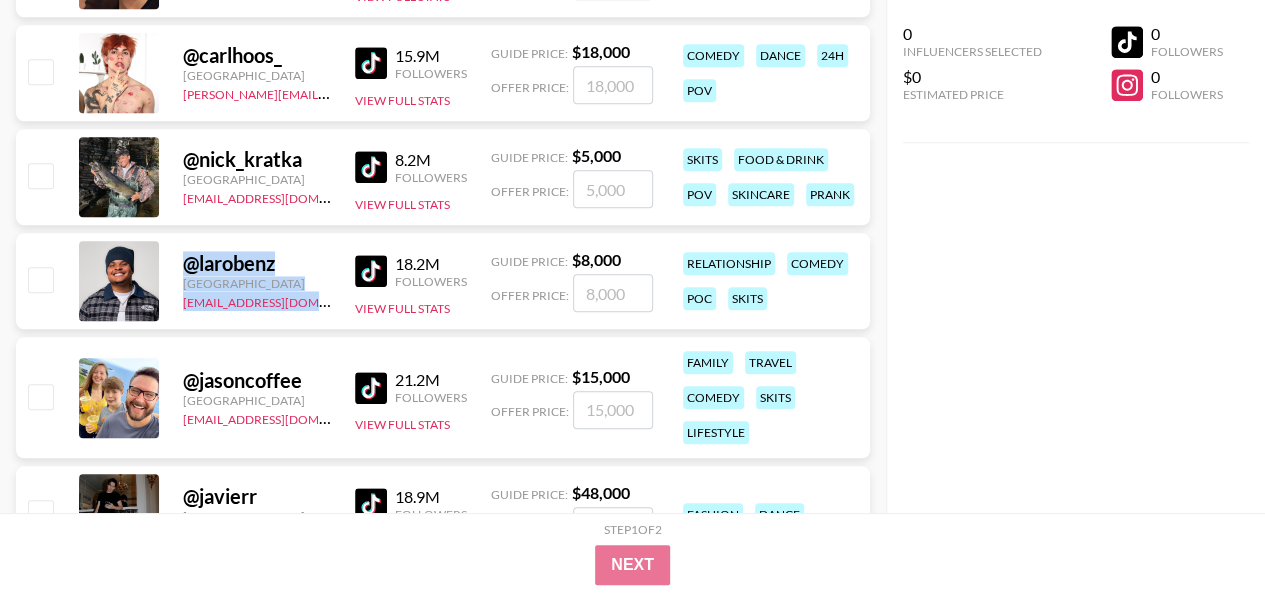 drag, startPoint x: 170, startPoint y: 265, endPoint x: 298, endPoint y: 304, distance: 133.80957 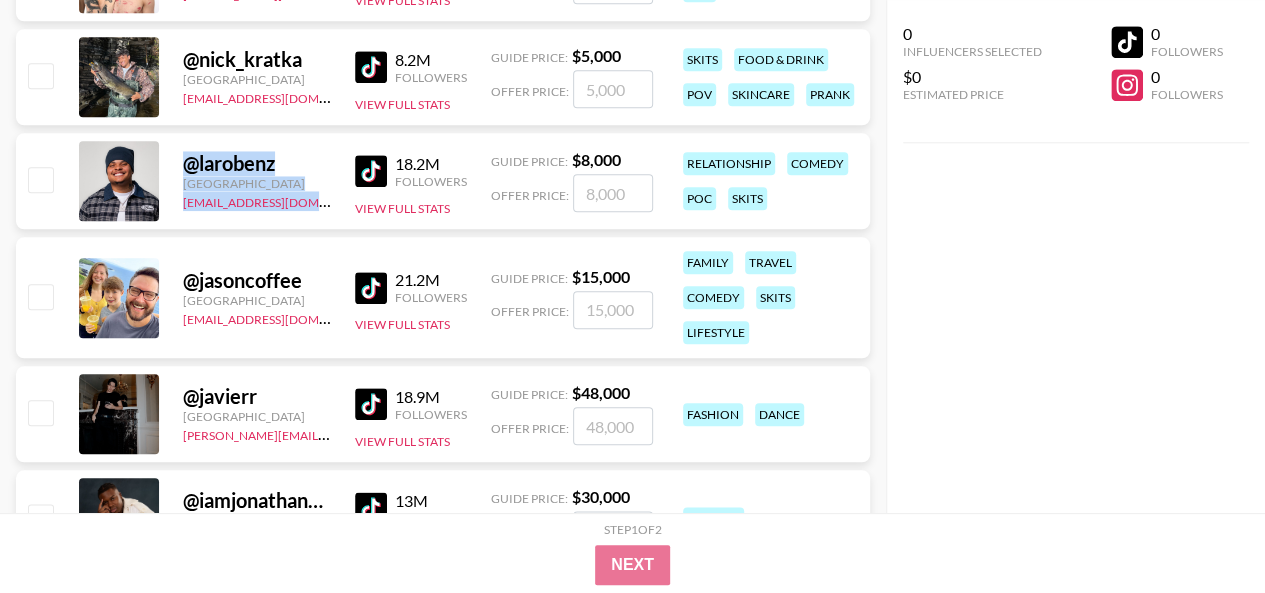 scroll, scrollTop: 1040, scrollLeft: 0, axis: vertical 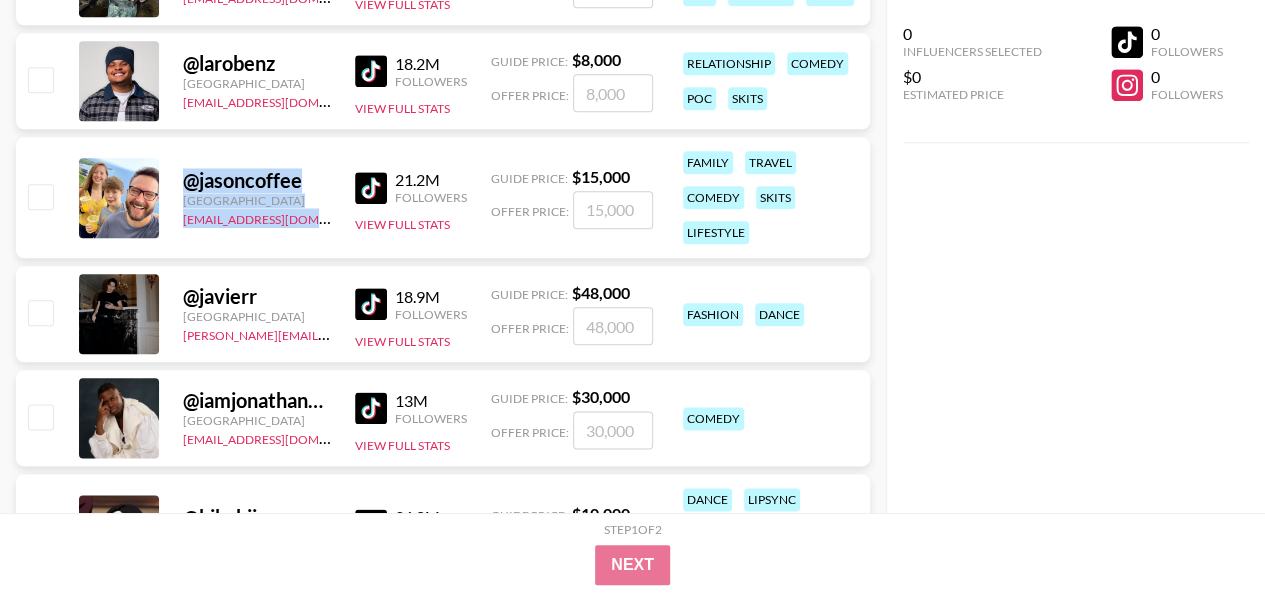 drag, startPoint x: 180, startPoint y: 183, endPoint x: 291, endPoint y: 227, distance: 119.40268 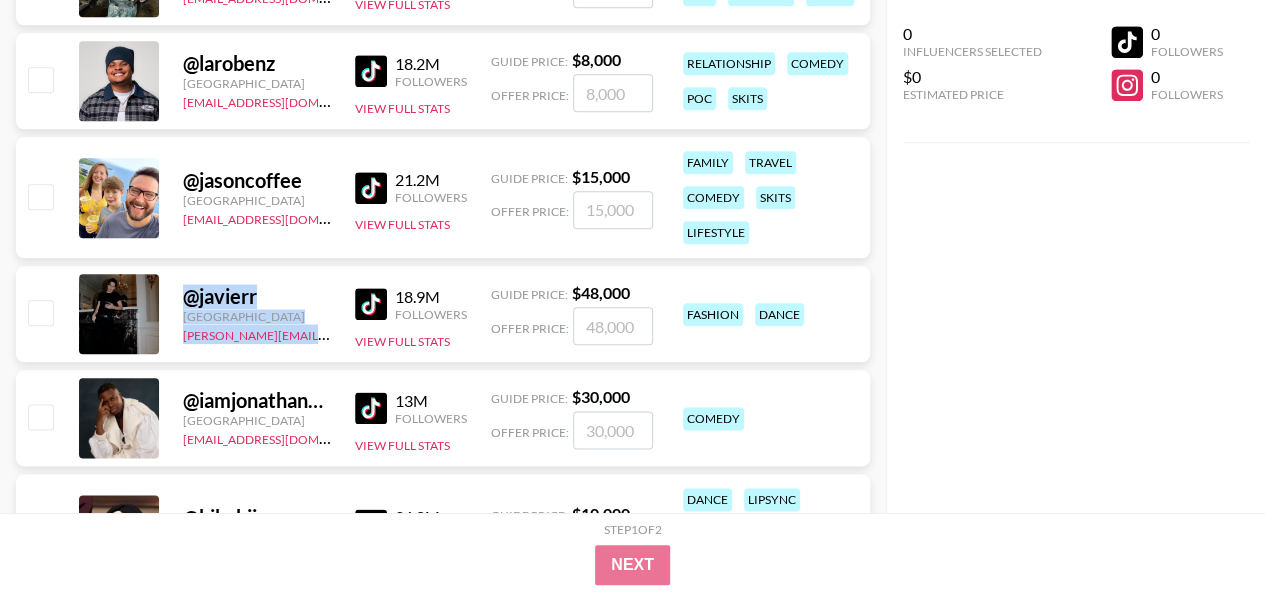 drag, startPoint x: 178, startPoint y: 297, endPoint x: 316, endPoint y: 337, distance: 143.6802 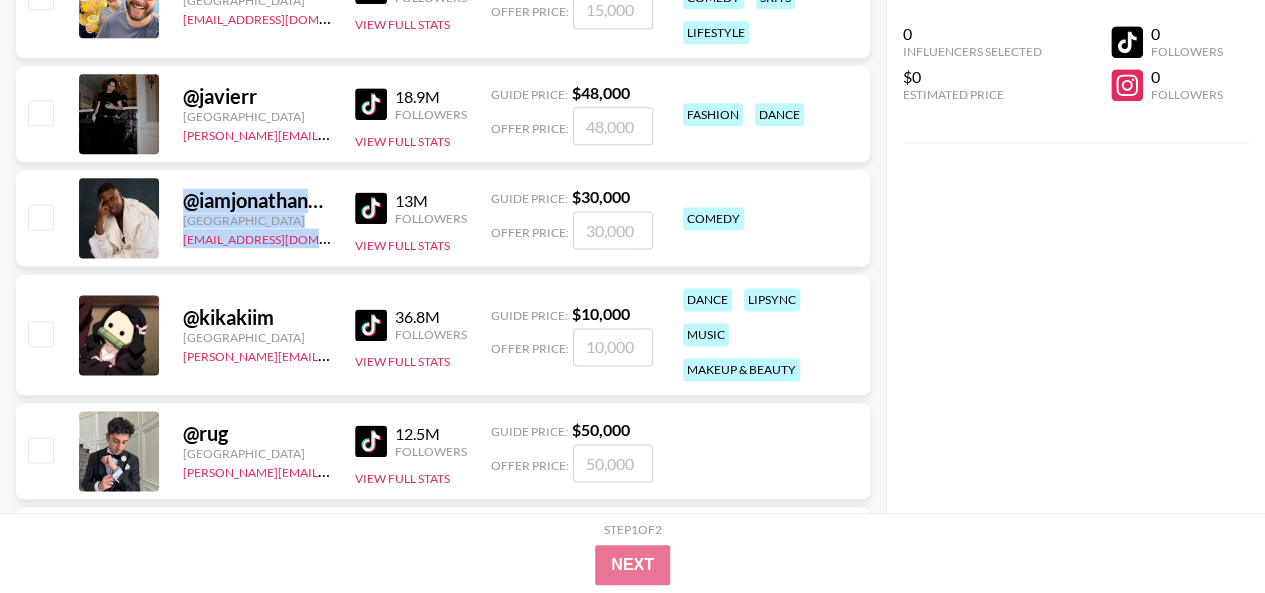 drag, startPoint x: 177, startPoint y: 199, endPoint x: 316, endPoint y: 239, distance: 144.64093 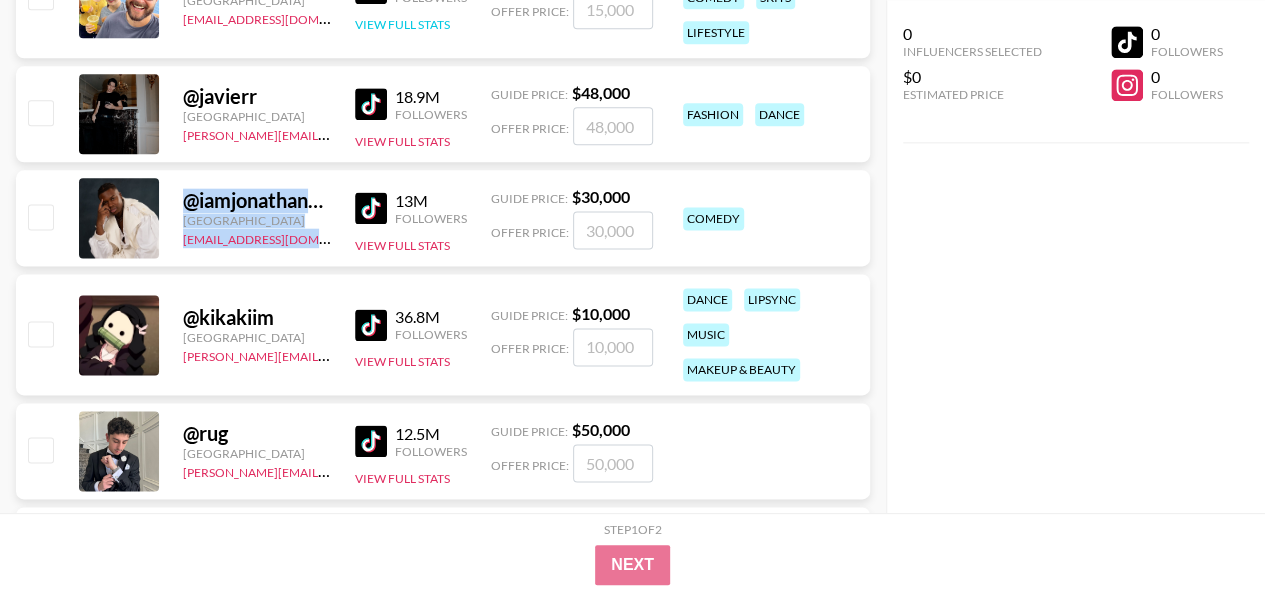 copy on "@ iamjonathanpeter United States denver@grail-talent.com" 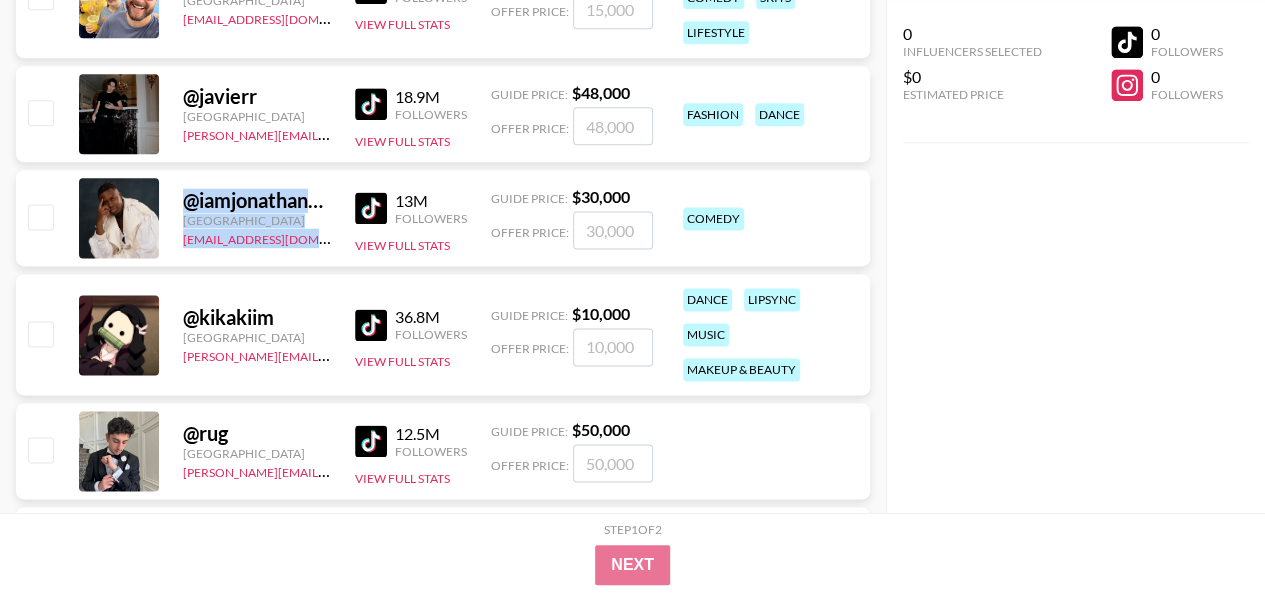 scroll, scrollTop: 1340, scrollLeft: 0, axis: vertical 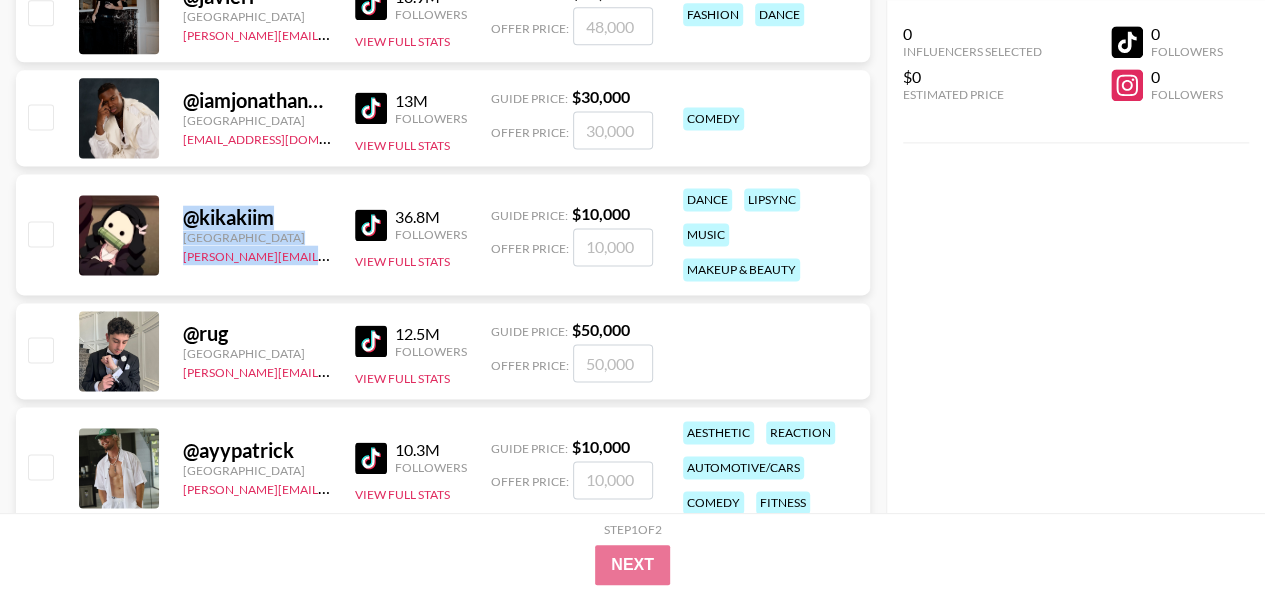 drag, startPoint x: 178, startPoint y: 215, endPoint x: 321, endPoint y: 253, distance: 147.96283 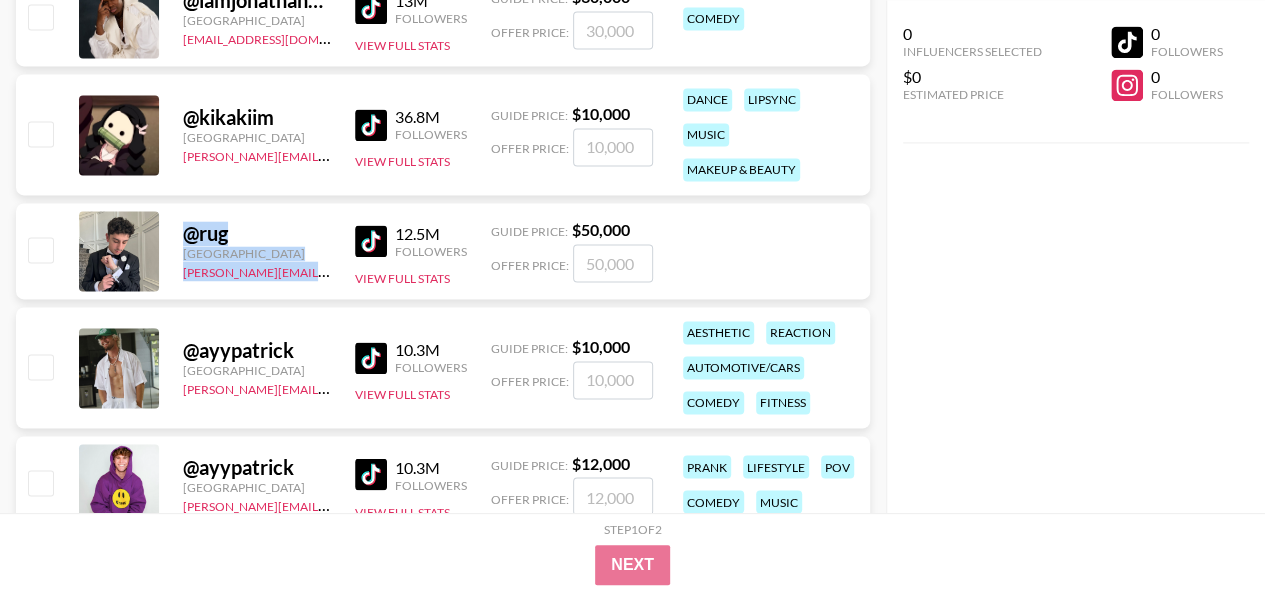 drag, startPoint x: 175, startPoint y: 235, endPoint x: 339, endPoint y: 272, distance: 168.12198 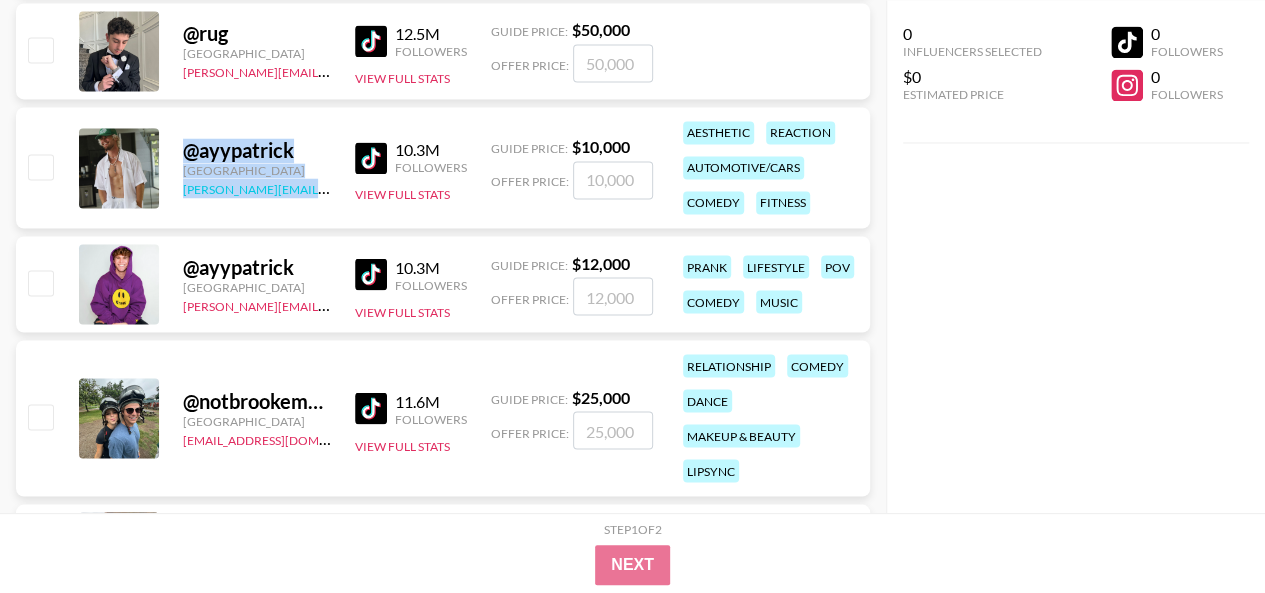 drag, startPoint x: 173, startPoint y: 149, endPoint x: 330, endPoint y: 180, distance: 160.03125 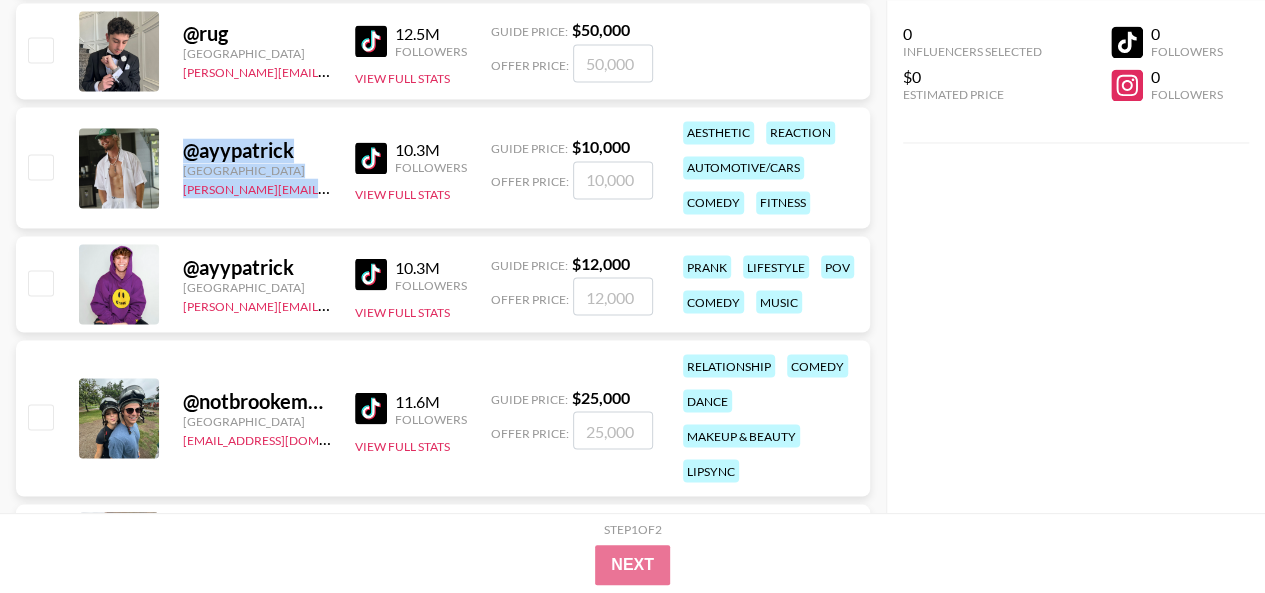copy on "@ ayypatrick United States dave.valkenburg@grail-talen" 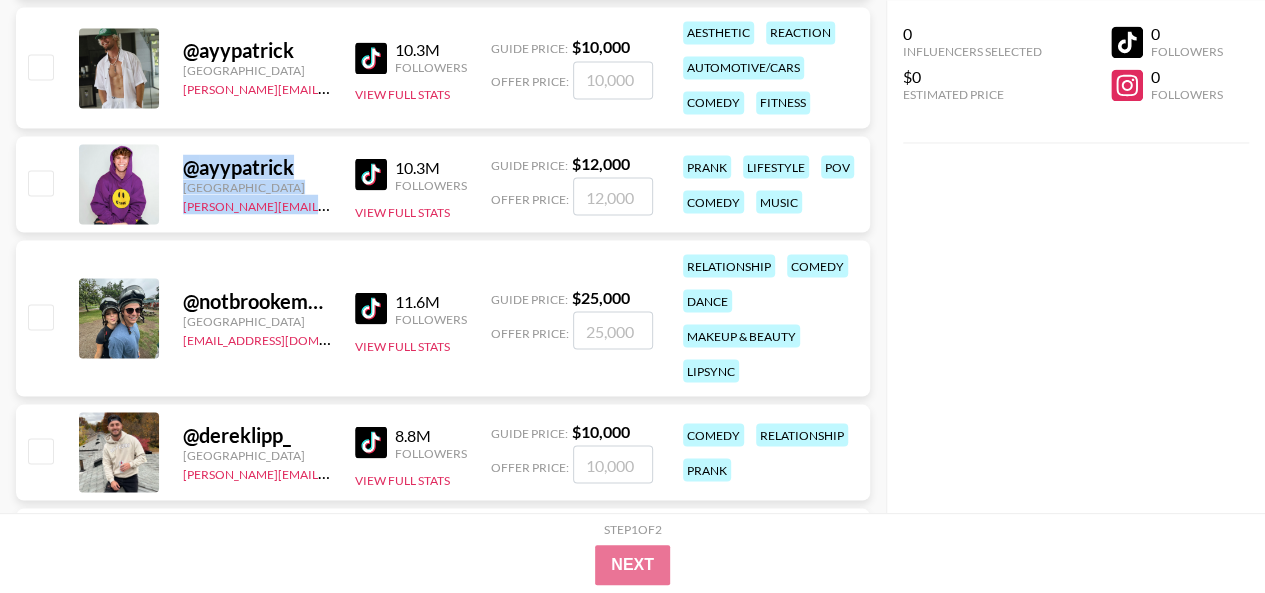 drag, startPoint x: 172, startPoint y: 166, endPoint x: 314, endPoint y: 216, distance: 150.54567 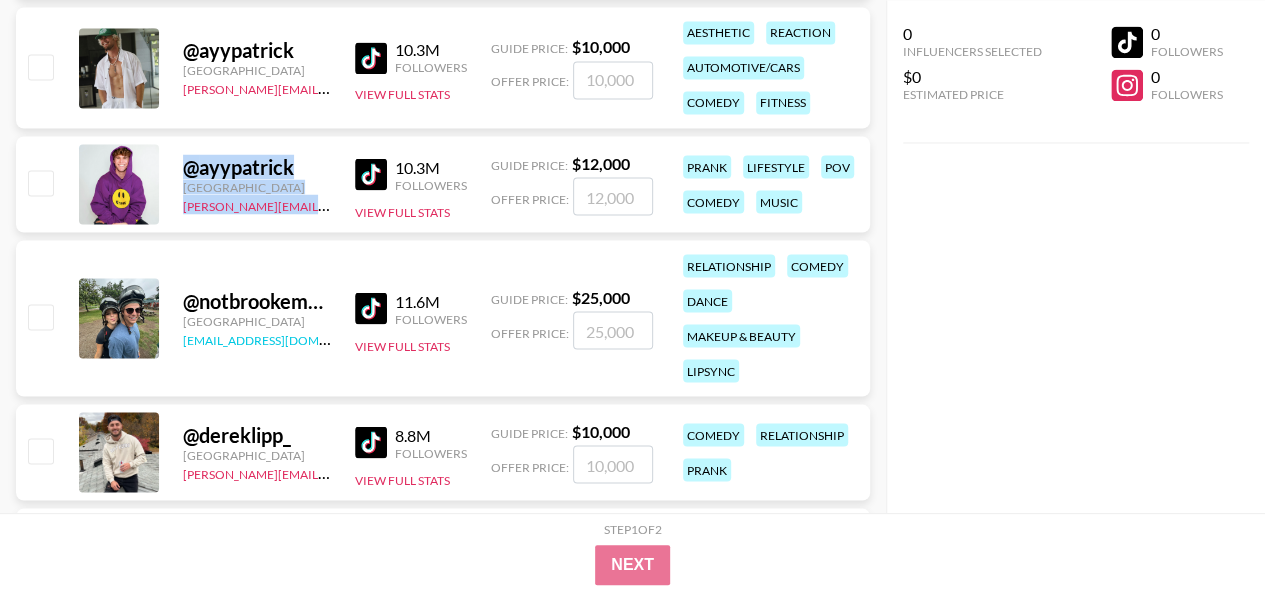 scroll, scrollTop: 1840, scrollLeft: 0, axis: vertical 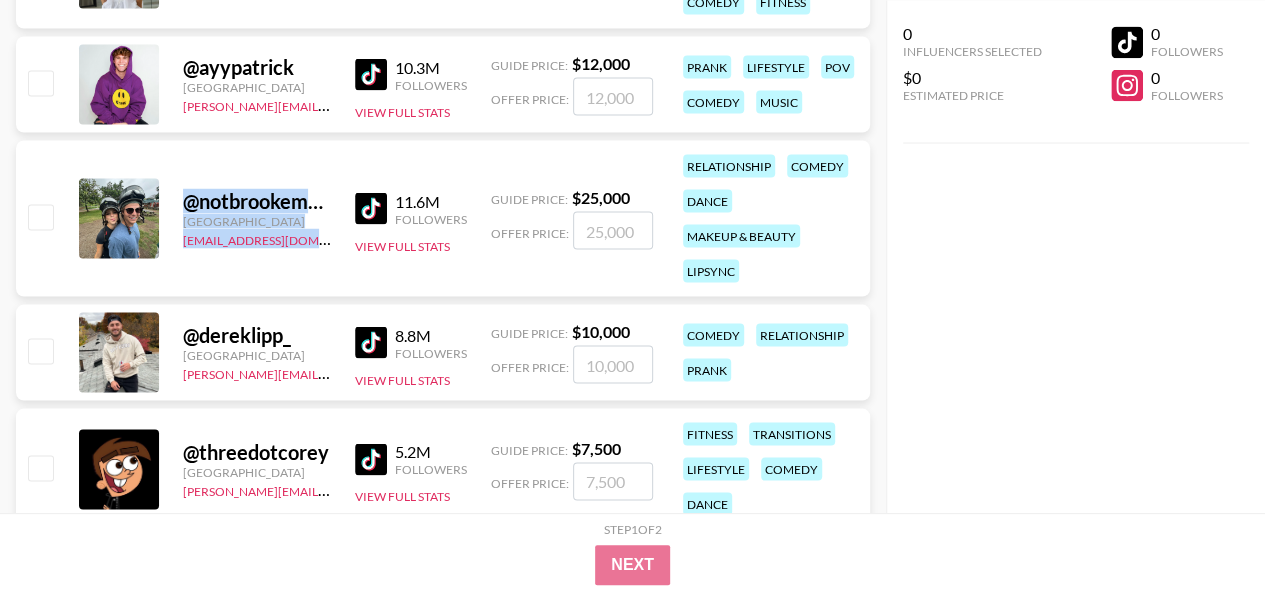 drag, startPoint x: 174, startPoint y: 205, endPoint x: 314, endPoint y: 243, distance: 145.0655 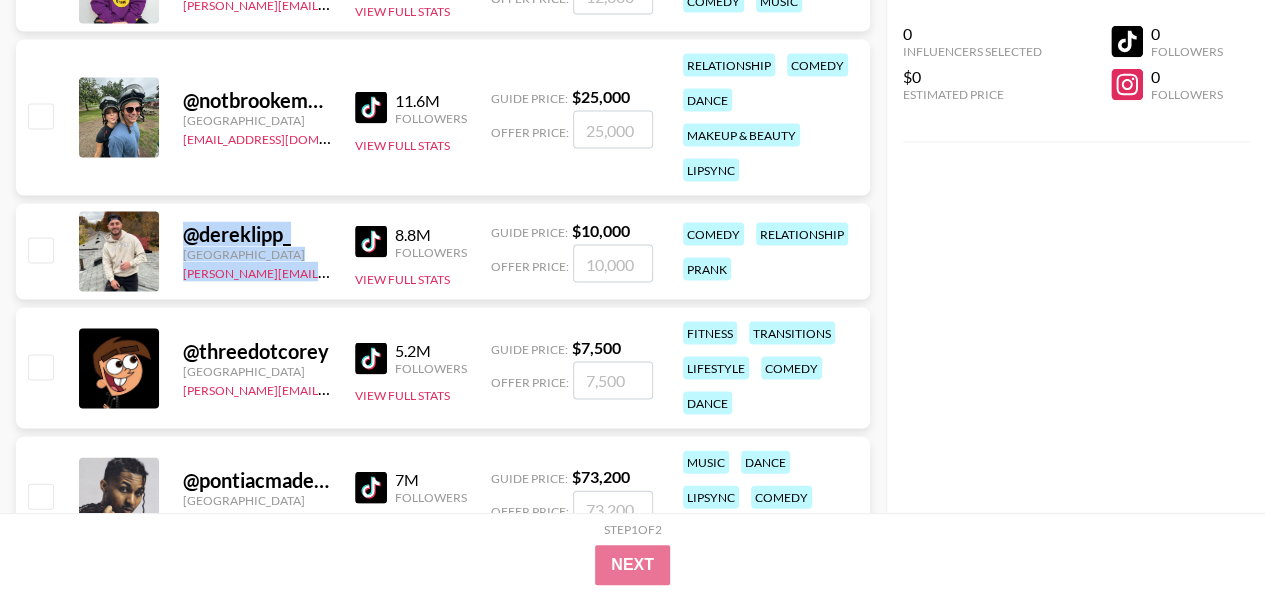 drag, startPoint x: 178, startPoint y: 234, endPoint x: 302, endPoint y: 283, distance: 133.33041 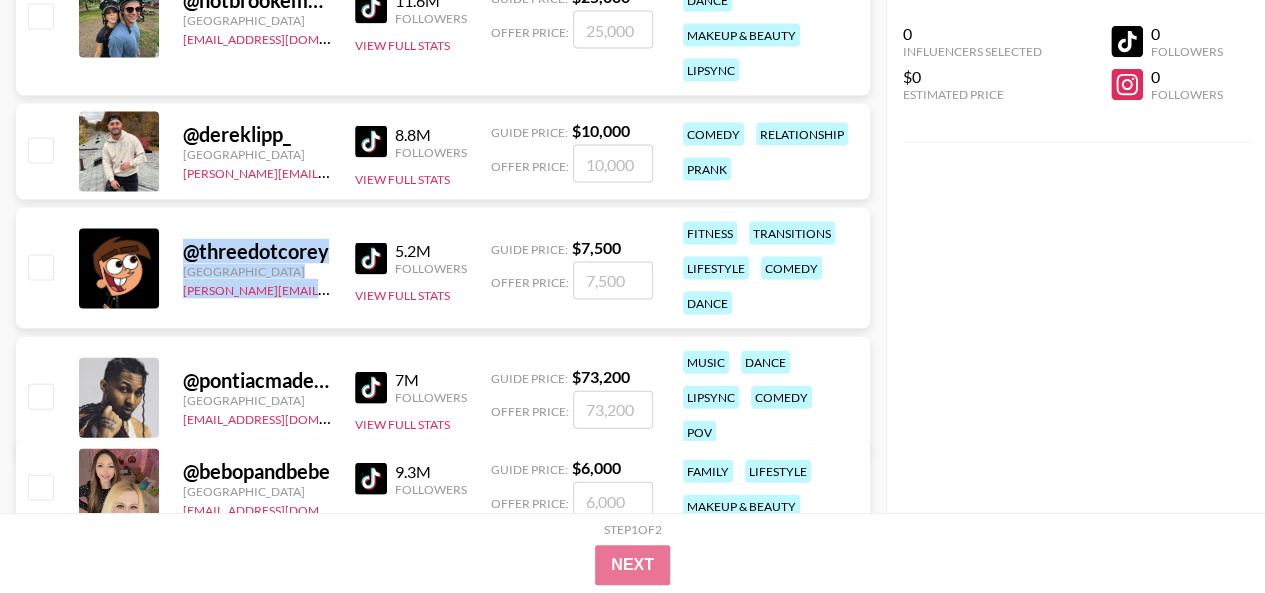 drag, startPoint x: 177, startPoint y: 249, endPoint x: 333, endPoint y: 300, distance: 164.12495 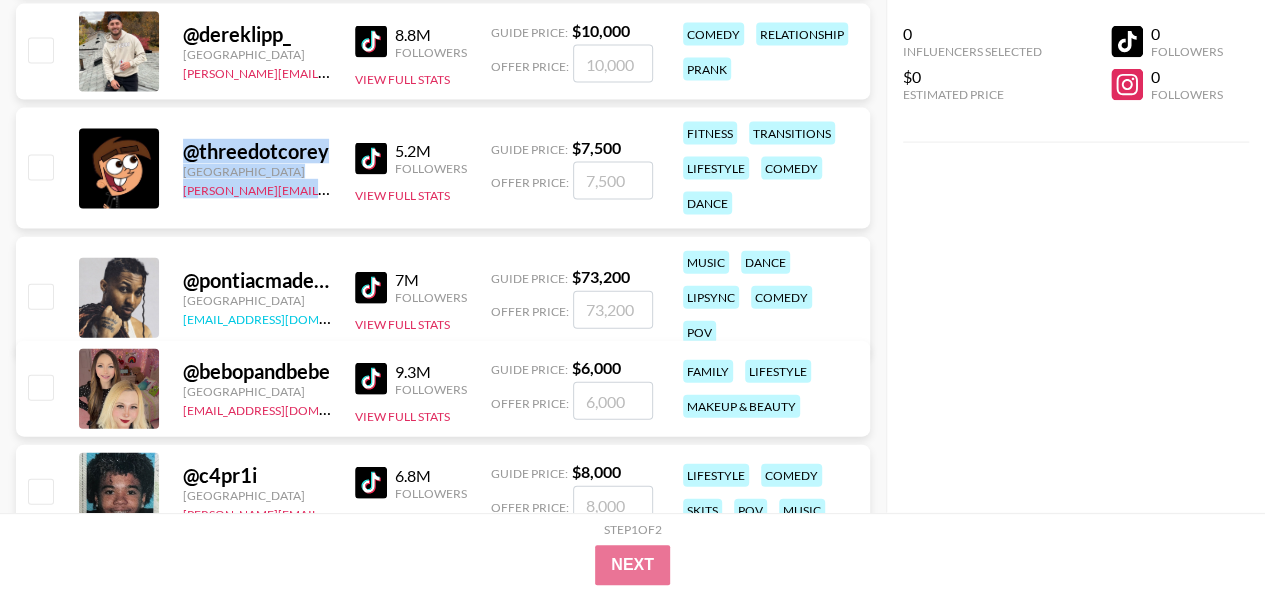 scroll, scrollTop: 2240, scrollLeft: 0, axis: vertical 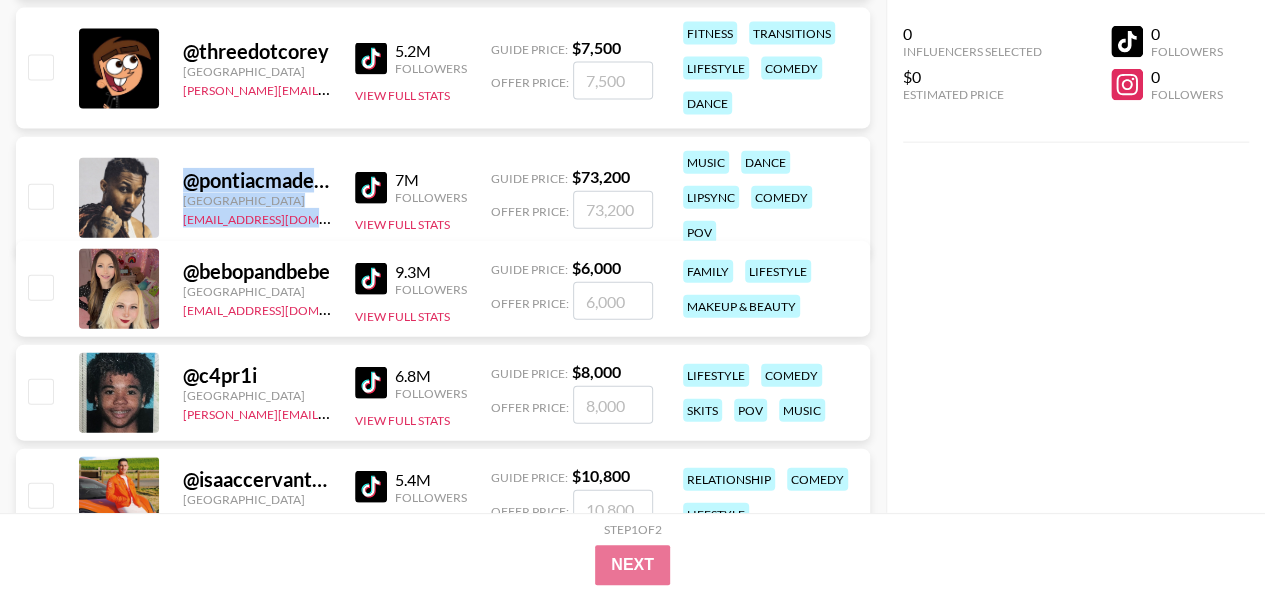drag, startPoint x: 174, startPoint y: 168, endPoint x: 315, endPoint y: 207, distance: 146.29422 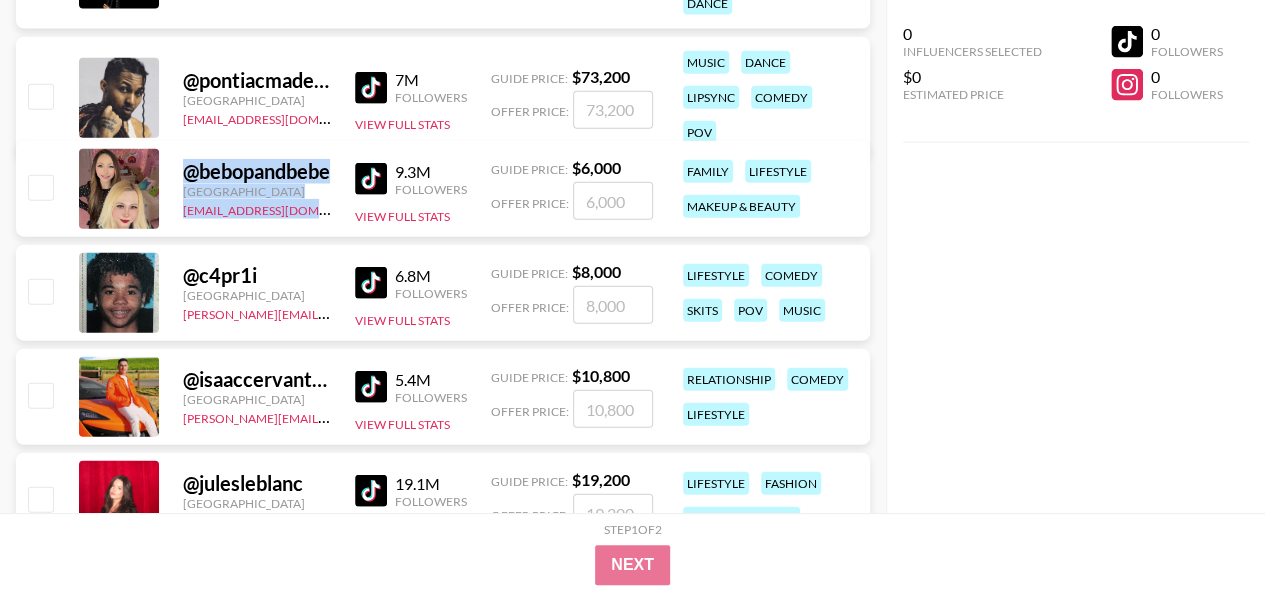drag, startPoint x: 181, startPoint y: 171, endPoint x: 328, endPoint y: 199, distance: 149.64291 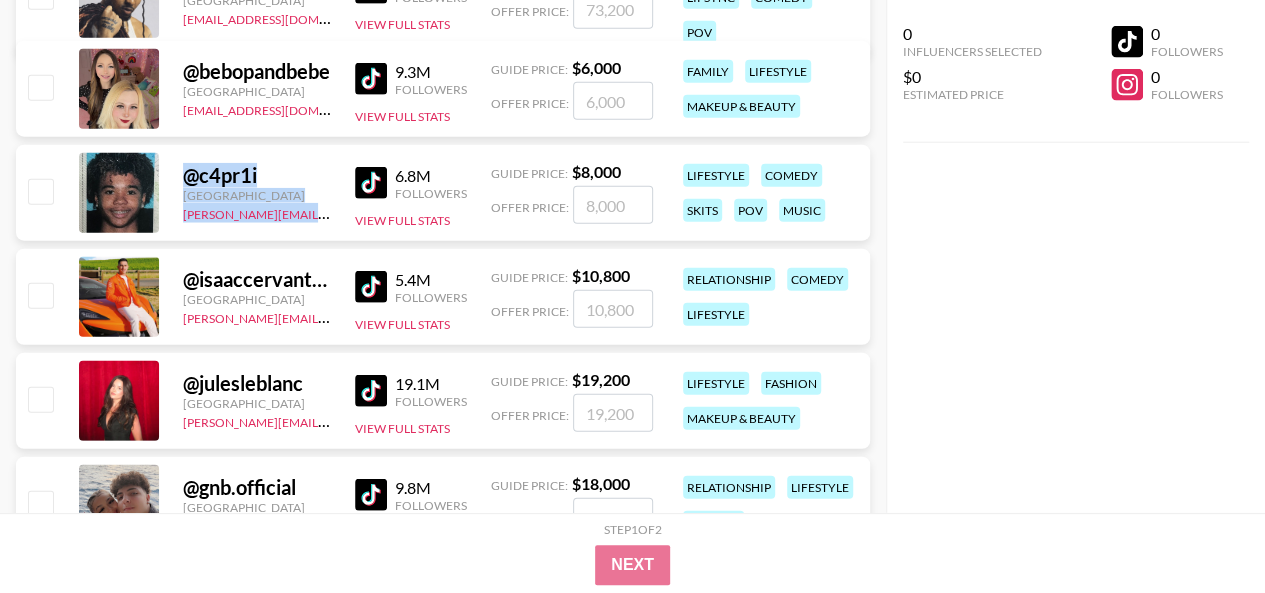 drag, startPoint x: 231, startPoint y: 190, endPoint x: 327, endPoint y: 223, distance: 101.51354 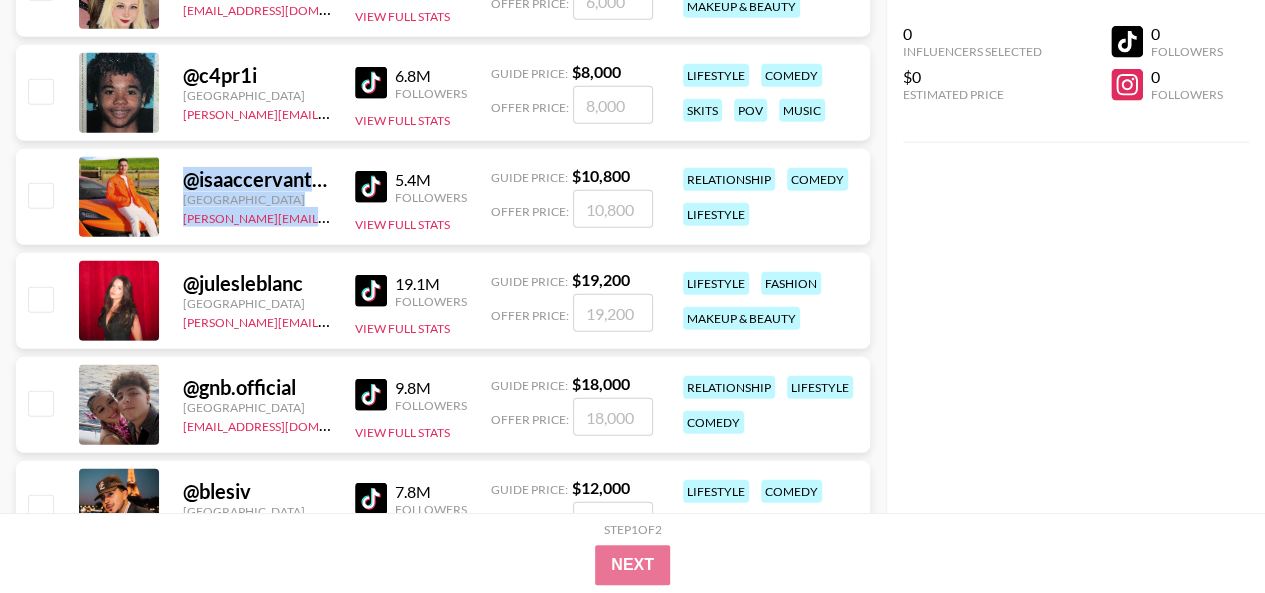drag, startPoint x: 182, startPoint y: 177, endPoint x: 318, endPoint y: 220, distance: 142.6359 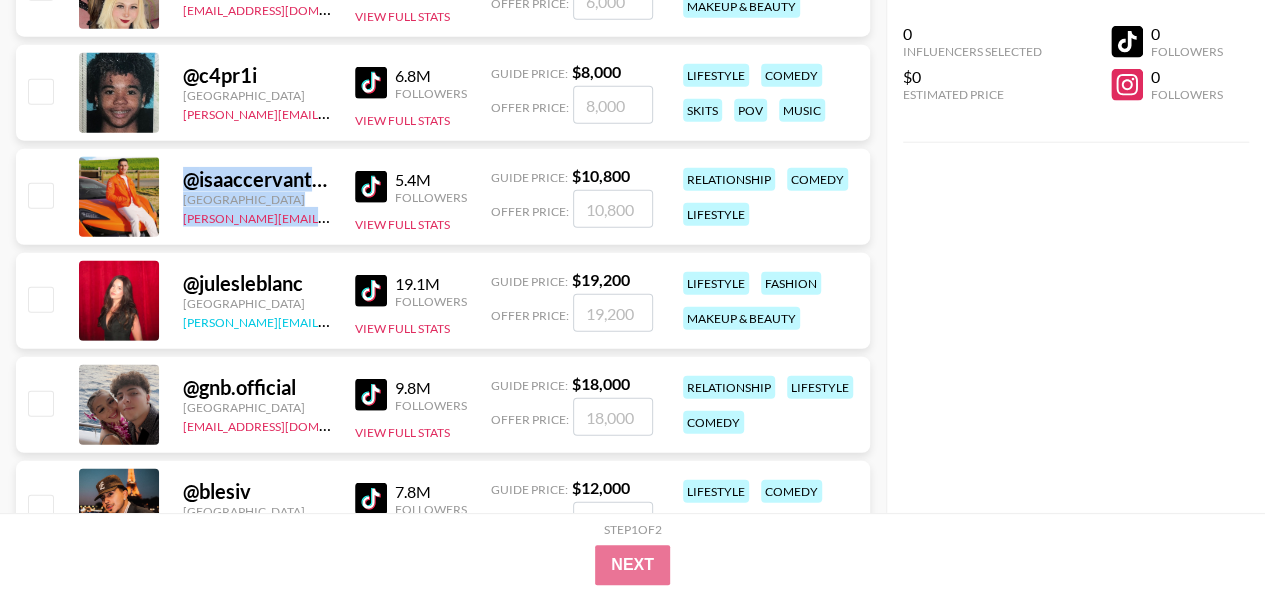 scroll, scrollTop: 2640, scrollLeft: 0, axis: vertical 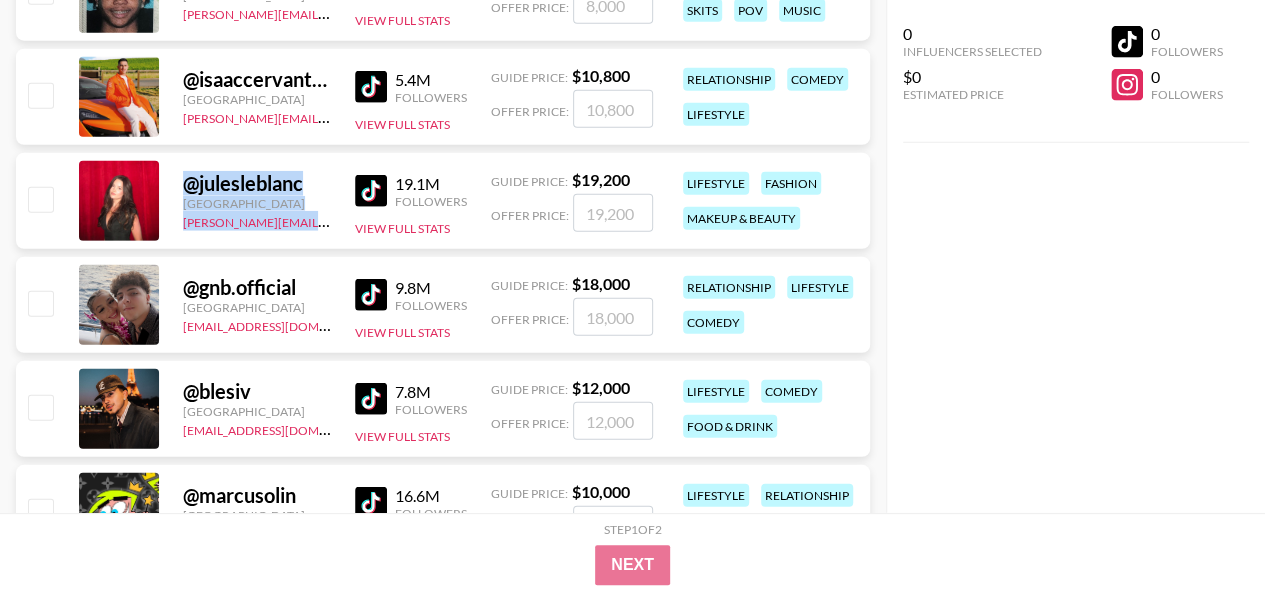 drag, startPoint x: 170, startPoint y: 186, endPoint x: 329, endPoint y: 221, distance: 162.80664 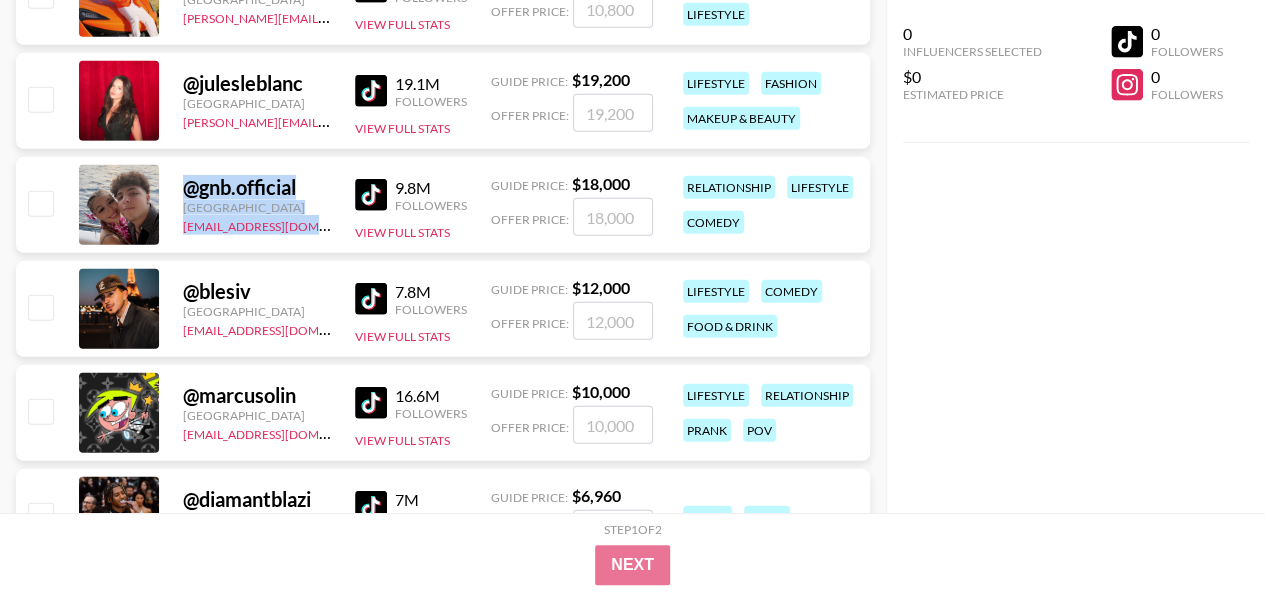 drag, startPoint x: 176, startPoint y: 185, endPoint x: 323, endPoint y: 222, distance: 151.58496 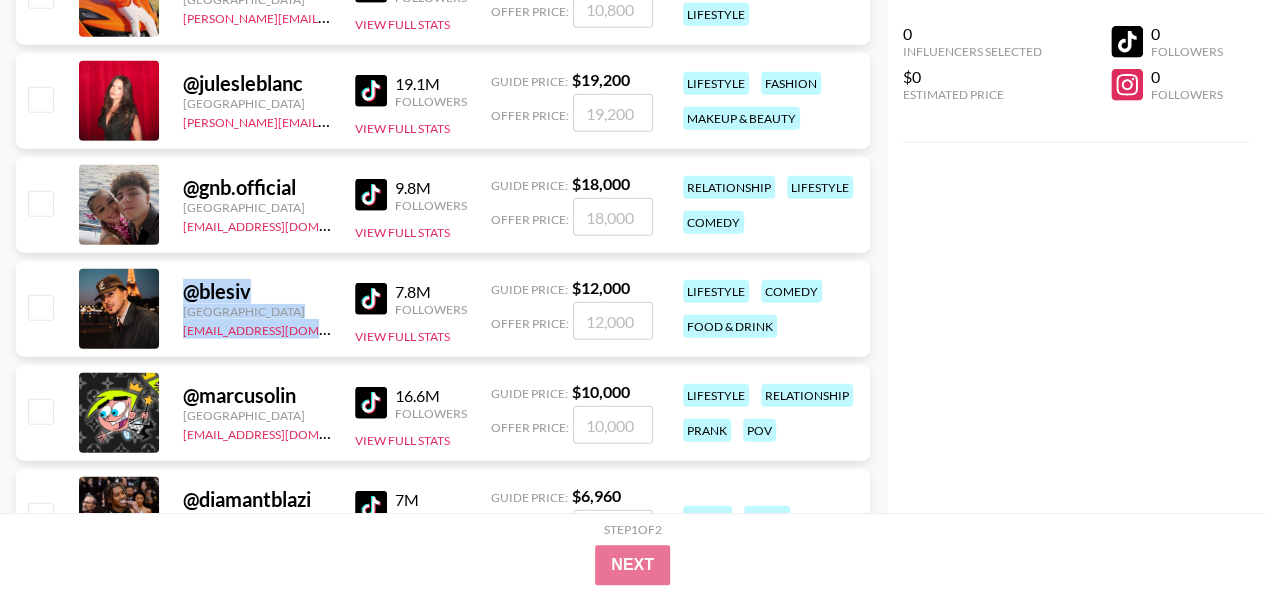 drag, startPoint x: 172, startPoint y: 285, endPoint x: 324, endPoint y: 328, distance: 157.96518 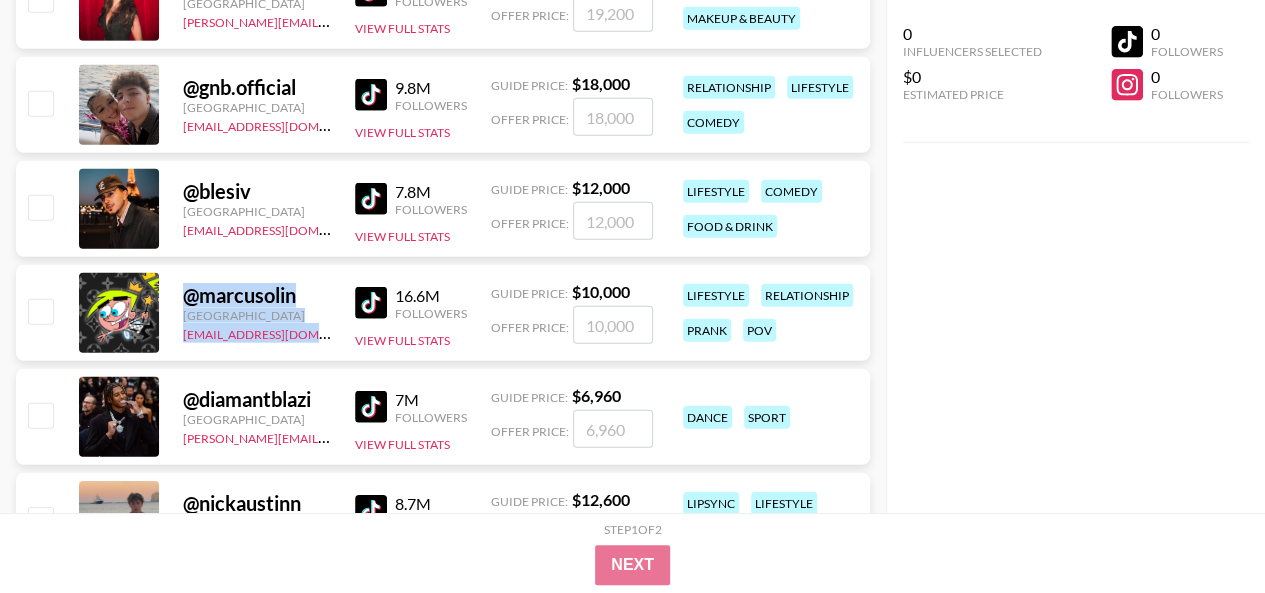 drag, startPoint x: 177, startPoint y: 293, endPoint x: 310, endPoint y: 346, distance: 143.17122 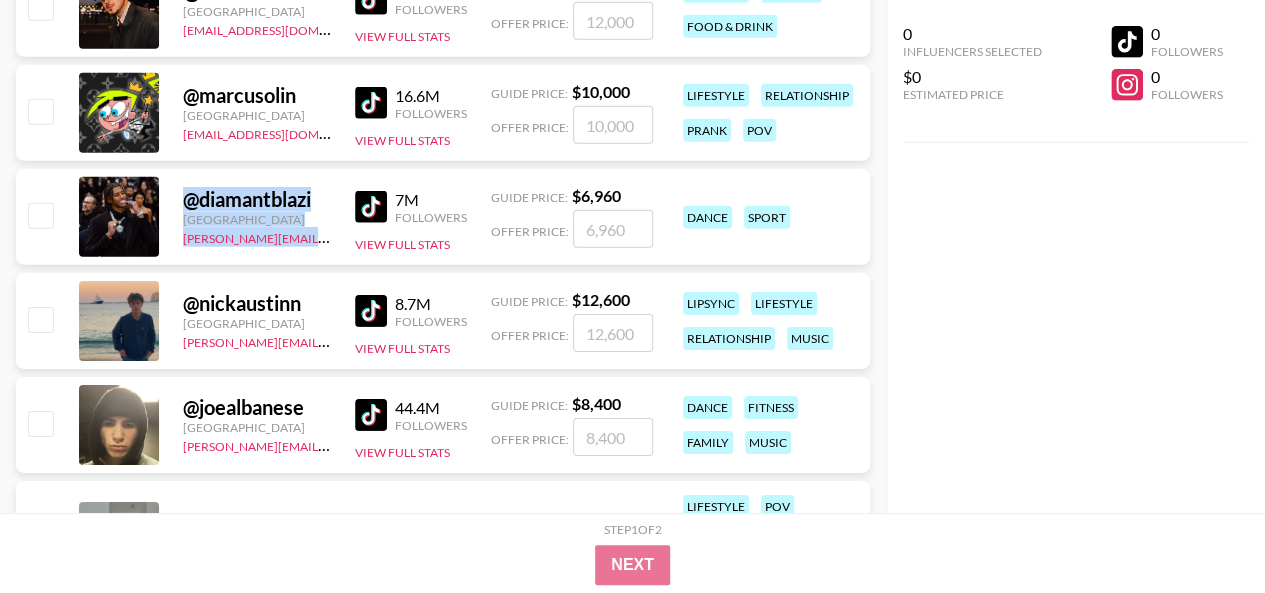 drag, startPoint x: 178, startPoint y: 197, endPoint x: 329, endPoint y: 247, distance: 159.06288 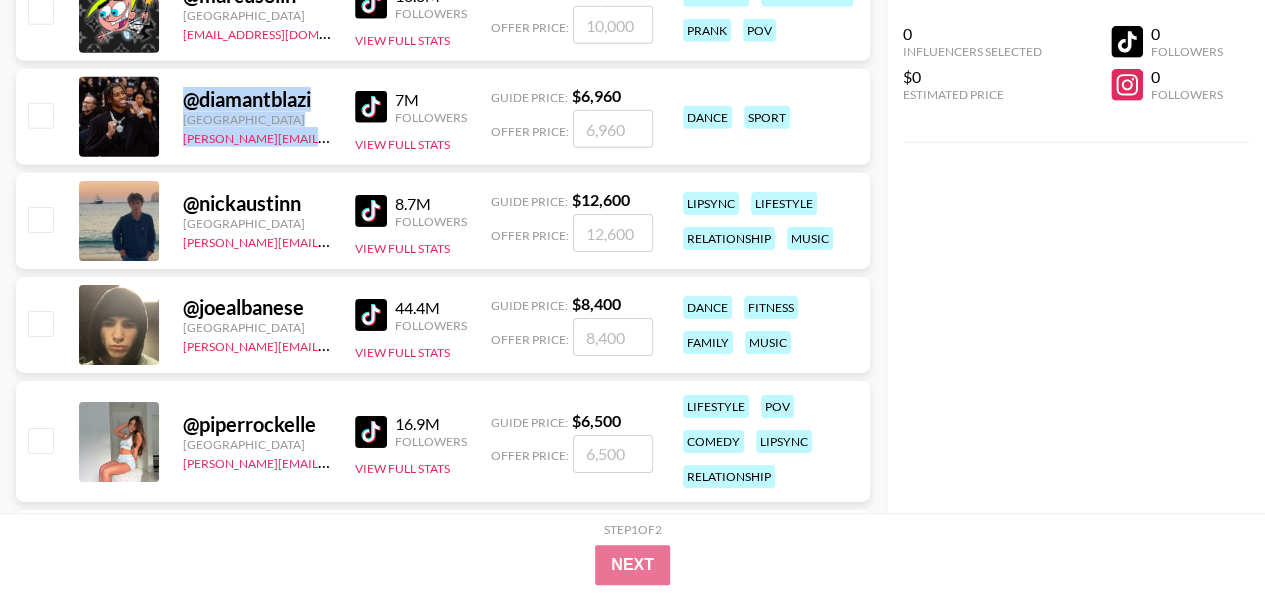 scroll, scrollTop: 3240, scrollLeft: 0, axis: vertical 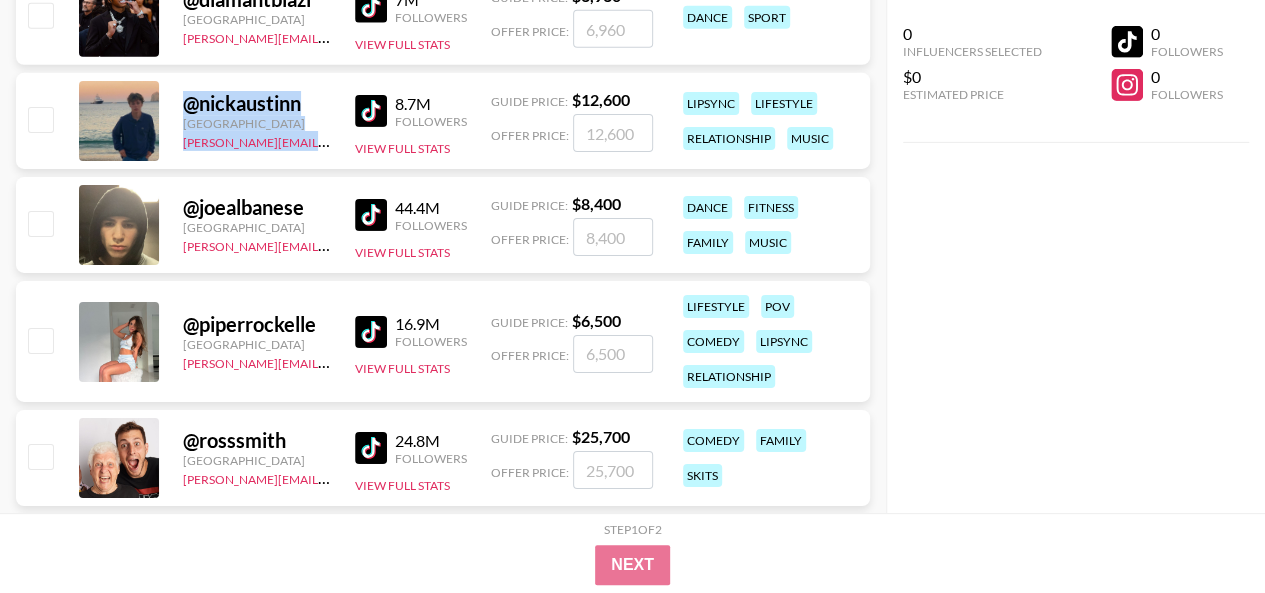 drag, startPoint x: 172, startPoint y: 99, endPoint x: 313, endPoint y: 138, distance: 146.29422 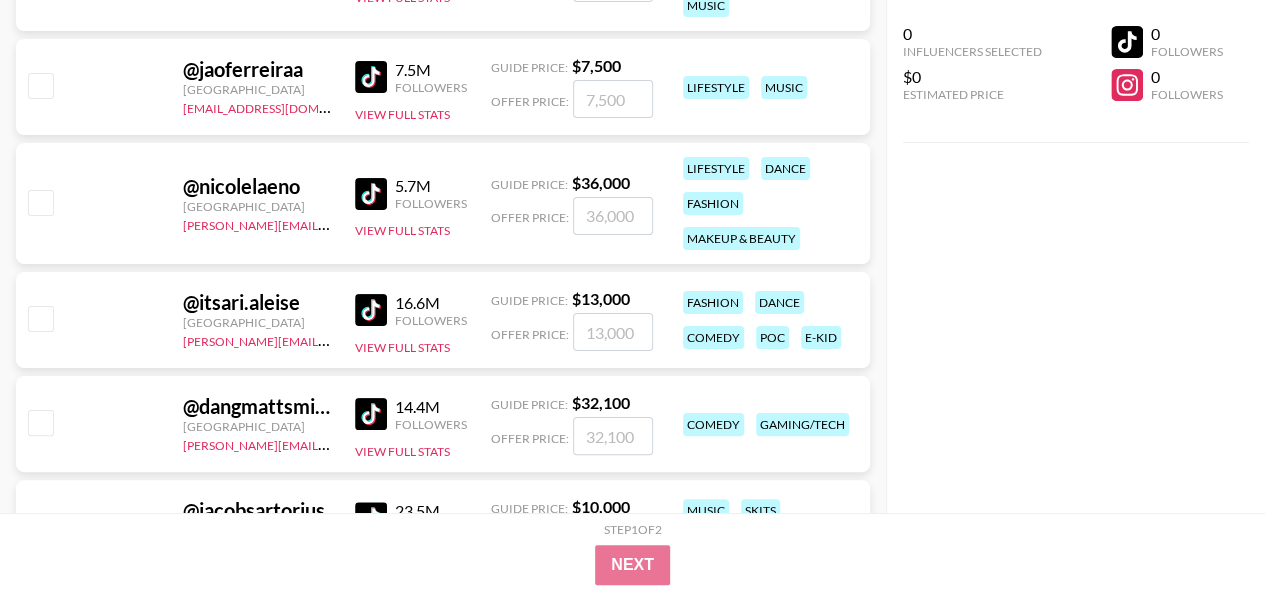 scroll, scrollTop: 8440, scrollLeft: 0, axis: vertical 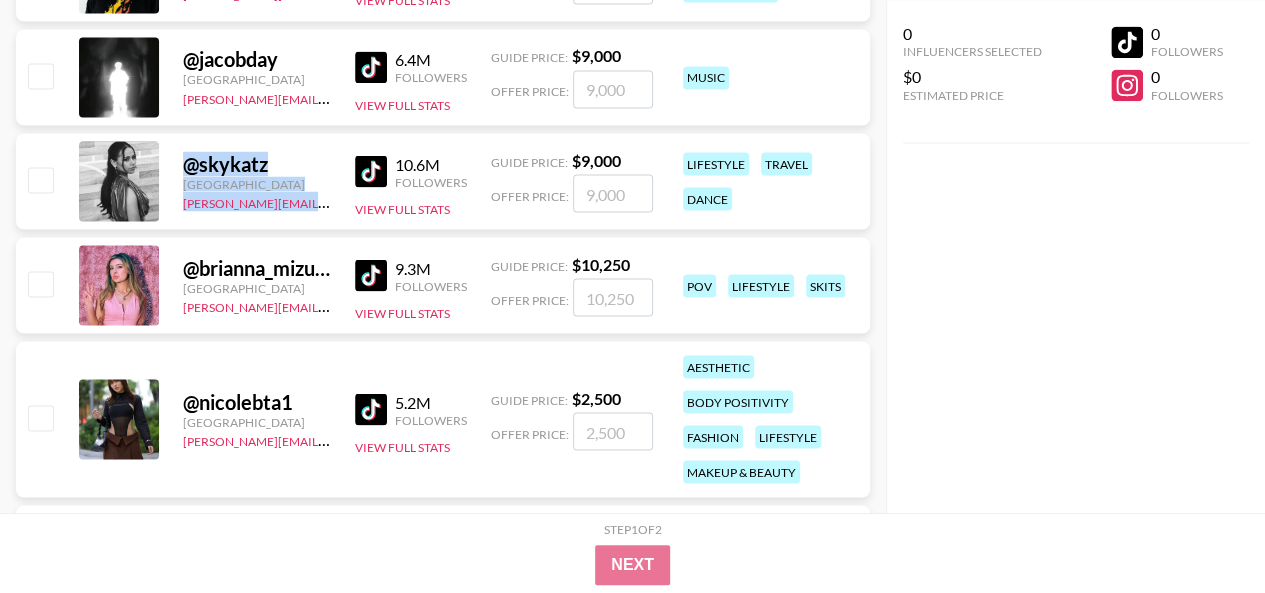 drag, startPoint x: 178, startPoint y: 165, endPoint x: 314, endPoint y: 207, distance: 142.33763 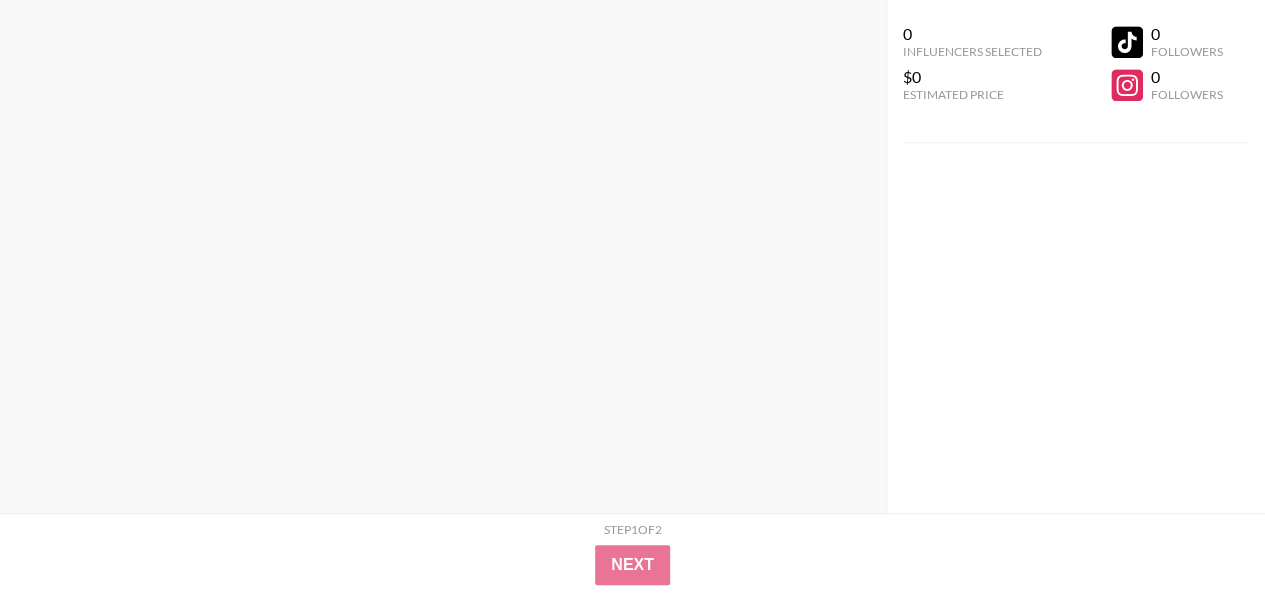 scroll, scrollTop: 0, scrollLeft: 0, axis: both 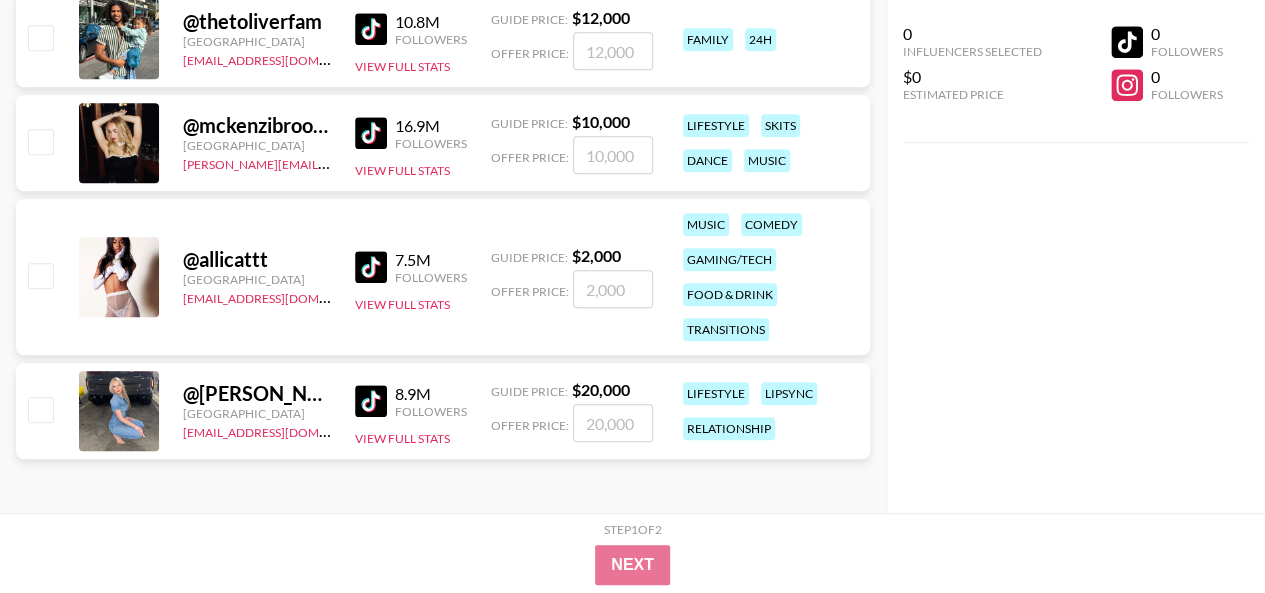 click on "Step  1  of  2" at bounding box center (633, 529) 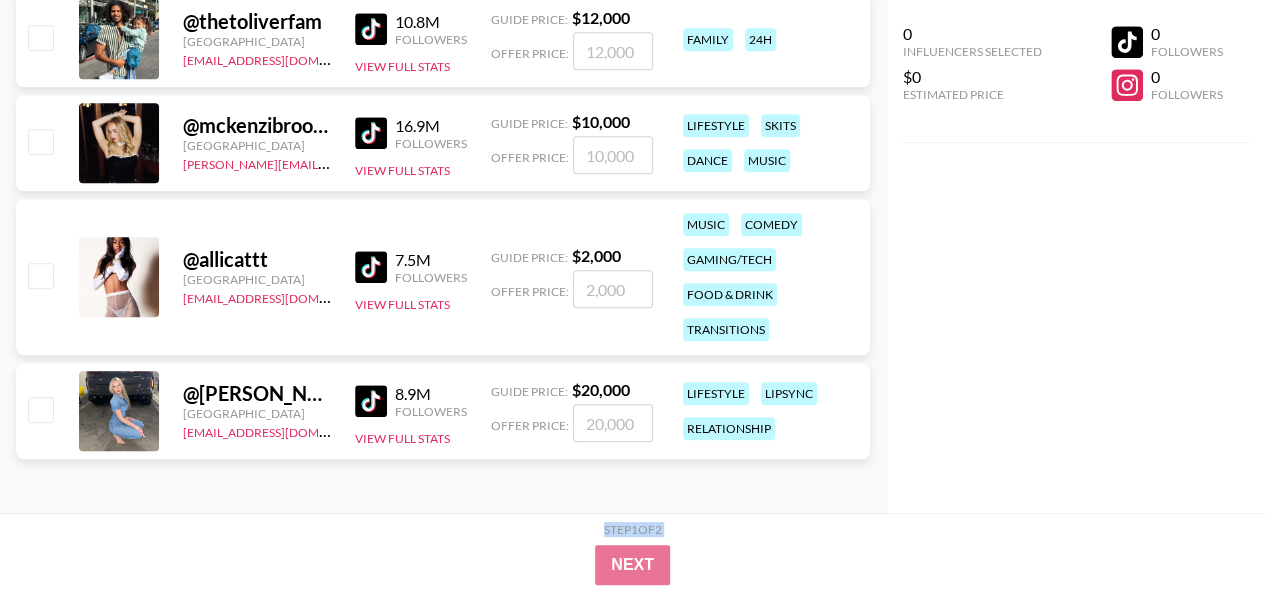 click on "Step  1  of  2" at bounding box center (633, 529) 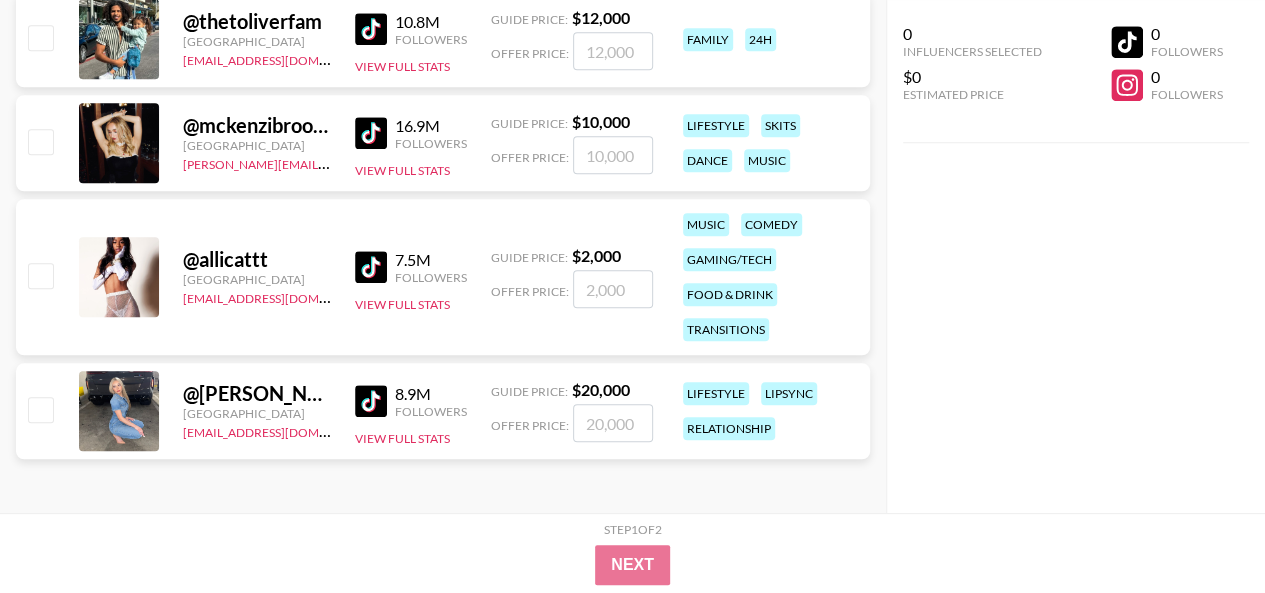 click on "Step  1  of  2" at bounding box center [633, 529] 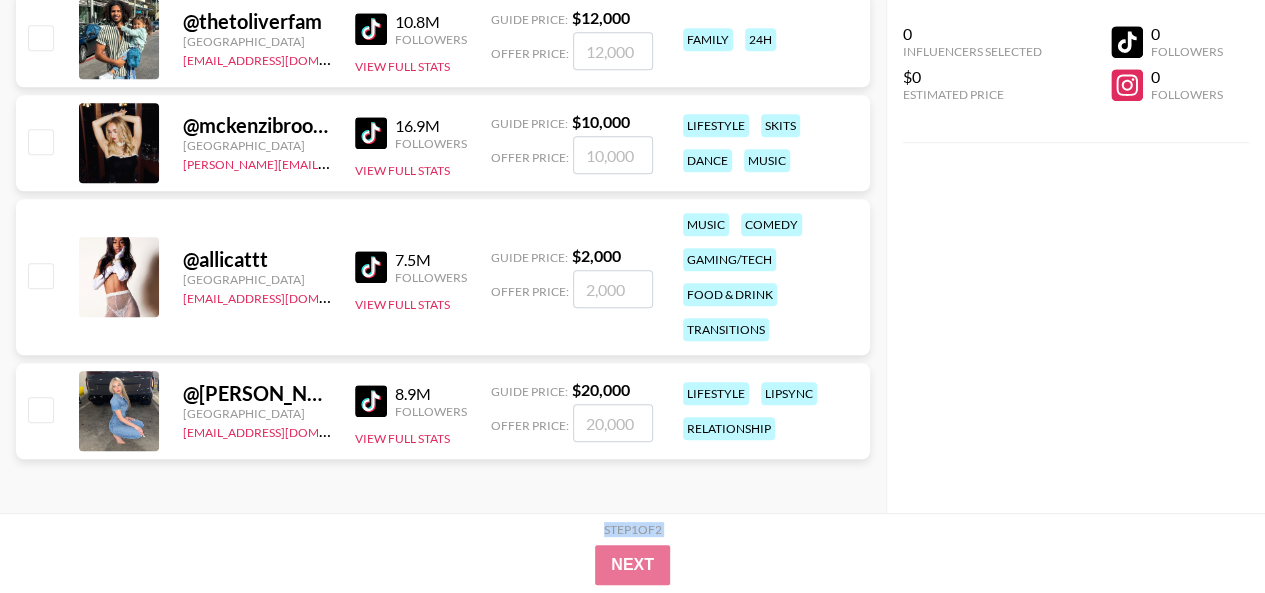click on "Step  1  of  2" at bounding box center (633, 529) 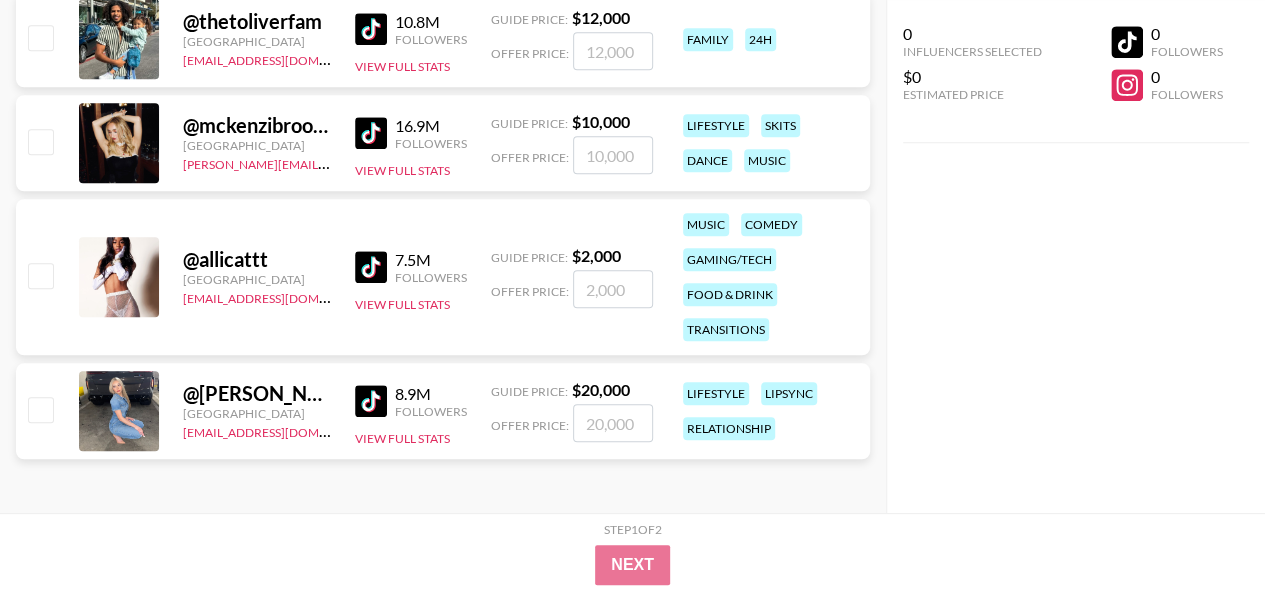 click on "@ britney.official United States ehartney@grail-talent.com 8.9M Followers View Full Stats Guide Price: $ 20,000 Offer Price: lifestyle lipsync relationship" at bounding box center [443, 415] 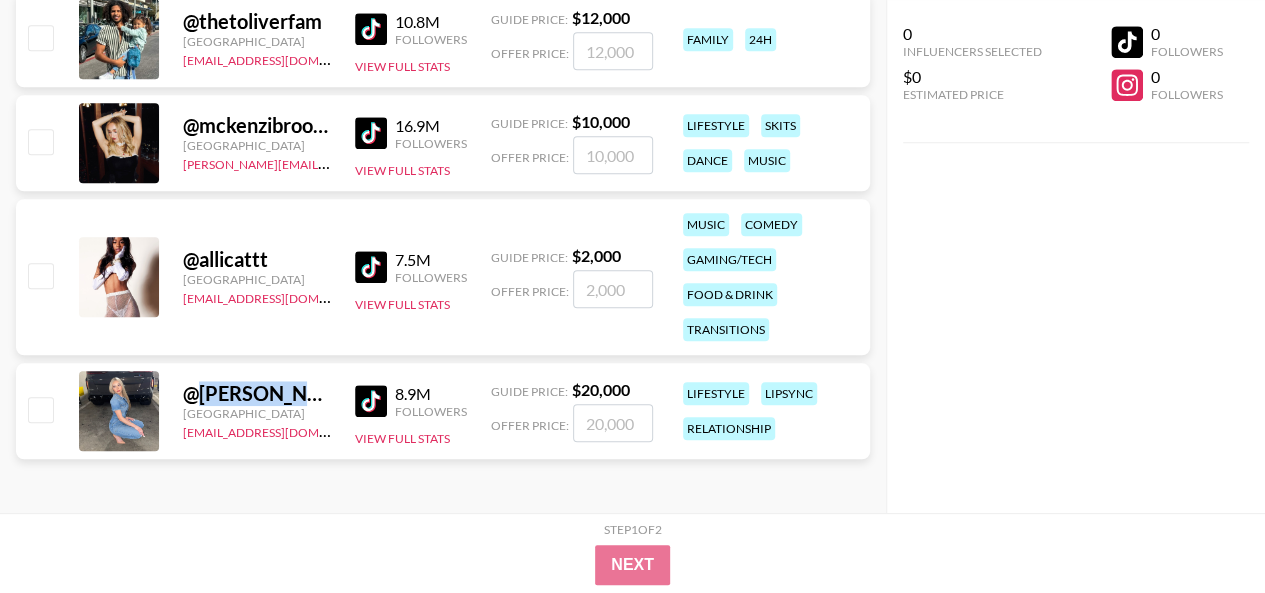 drag, startPoint x: 205, startPoint y: 395, endPoint x: 285, endPoint y: 385, distance: 80.622574 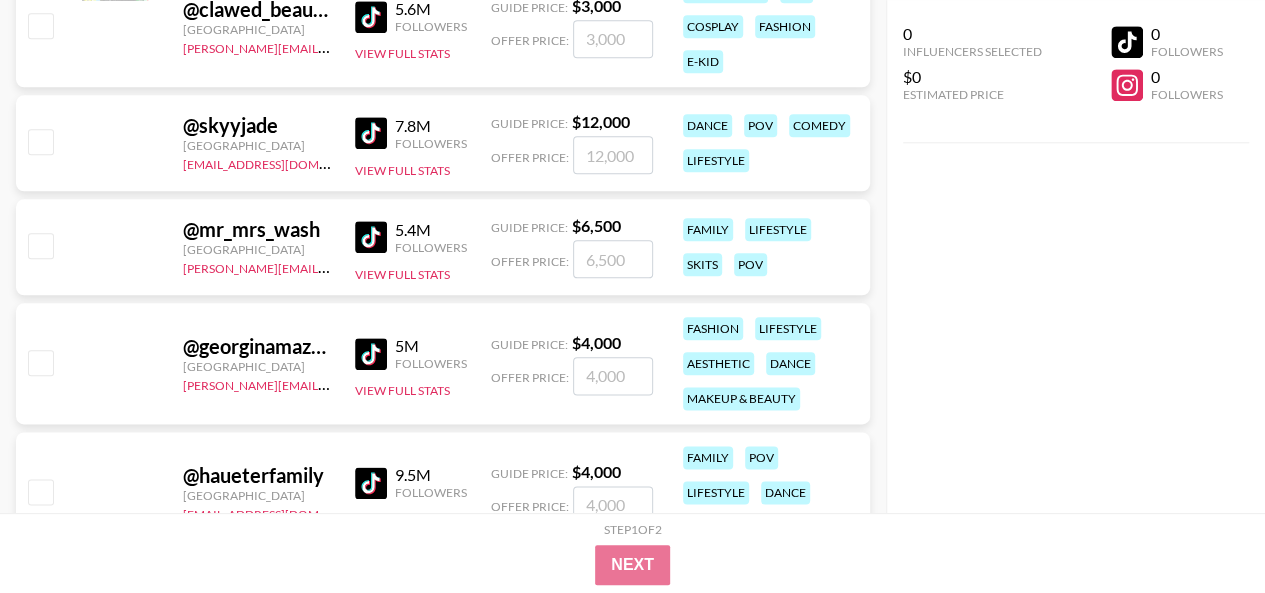 scroll, scrollTop: 11822, scrollLeft: 0, axis: vertical 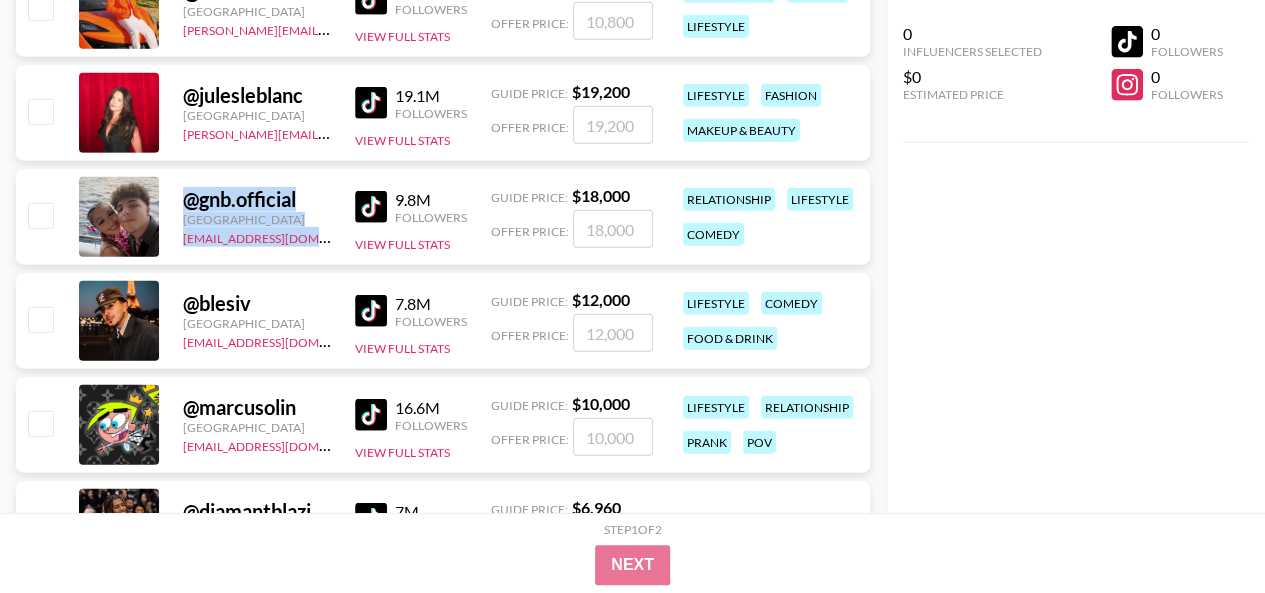 drag, startPoint x: 172, startPoint y: 199, endPoint x: 322, endPoint y: 245, distance: 156.89487 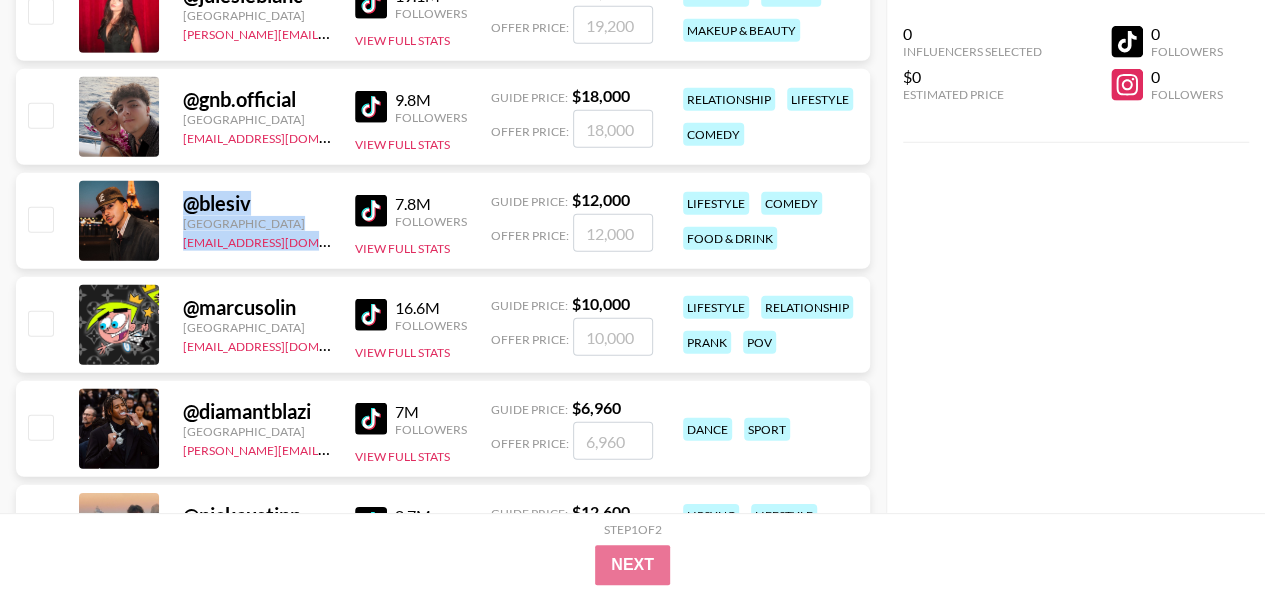 drag, startPoint x: 179, startPoint y: 194, endPoint x: 338, endPoint y: 247, distance: 167.60072 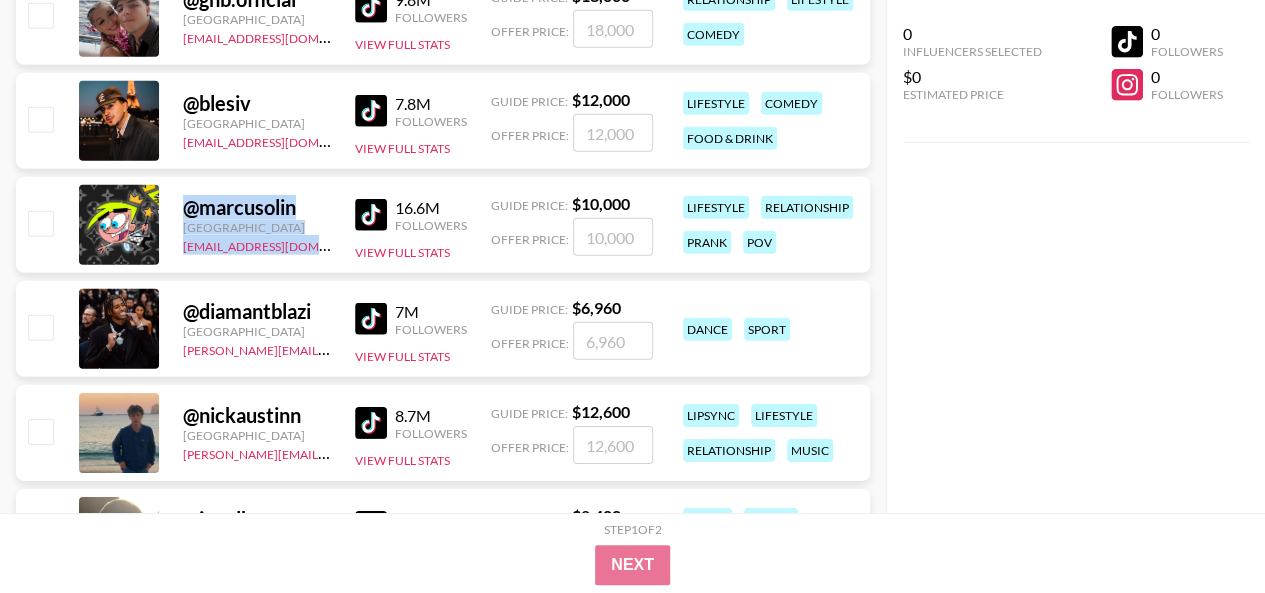 drag, startPoint x: 178, startPoint y: 207, endPoint x: 311, endPoint y: 247, distance: 138.88484 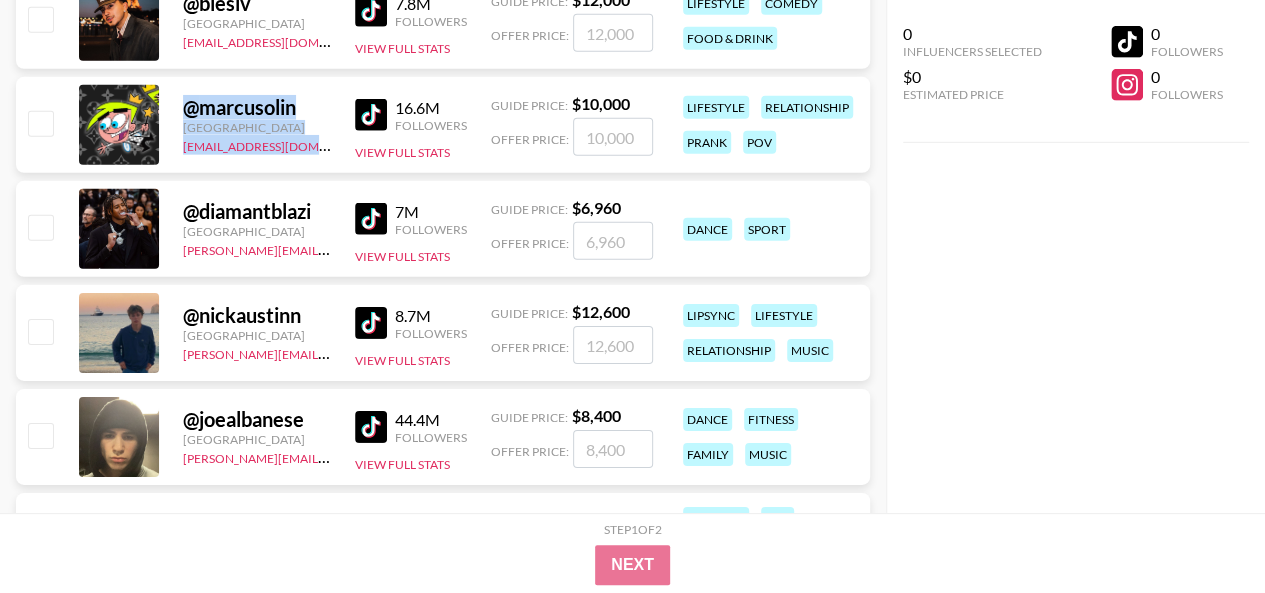 scroll, scrollTop: 3128, scrollLeft: 0, axis: vertical 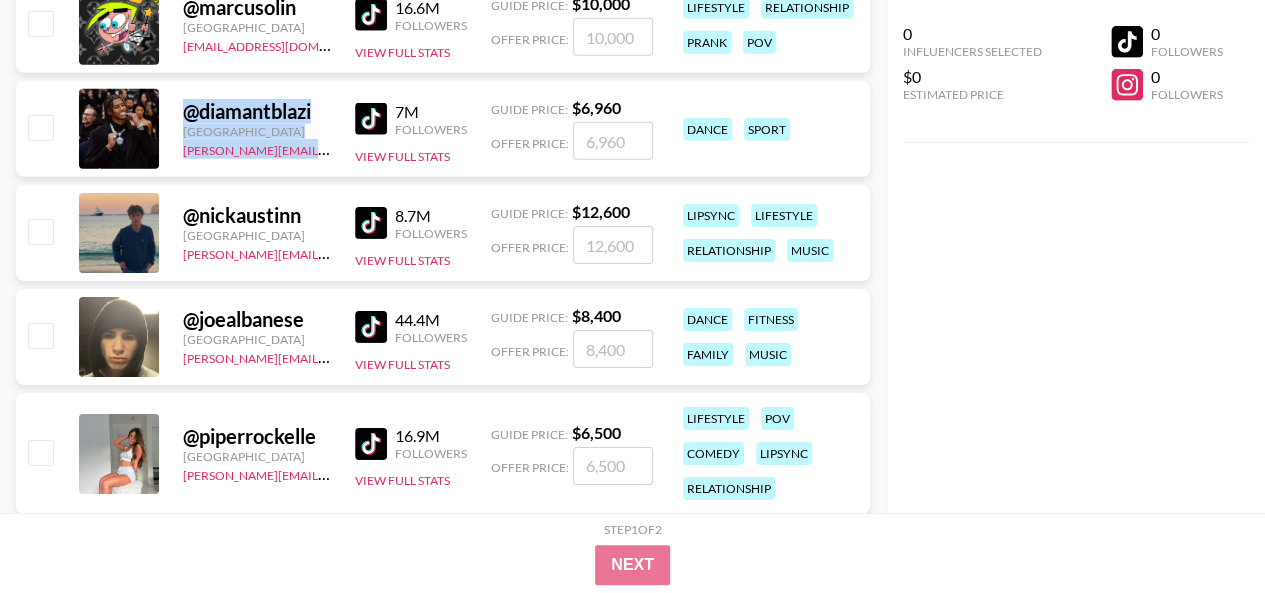 drag, startPoint x: 178, startPoint y: 111, endPoint x: 314, endPoint y: 151, distance: 141.76036 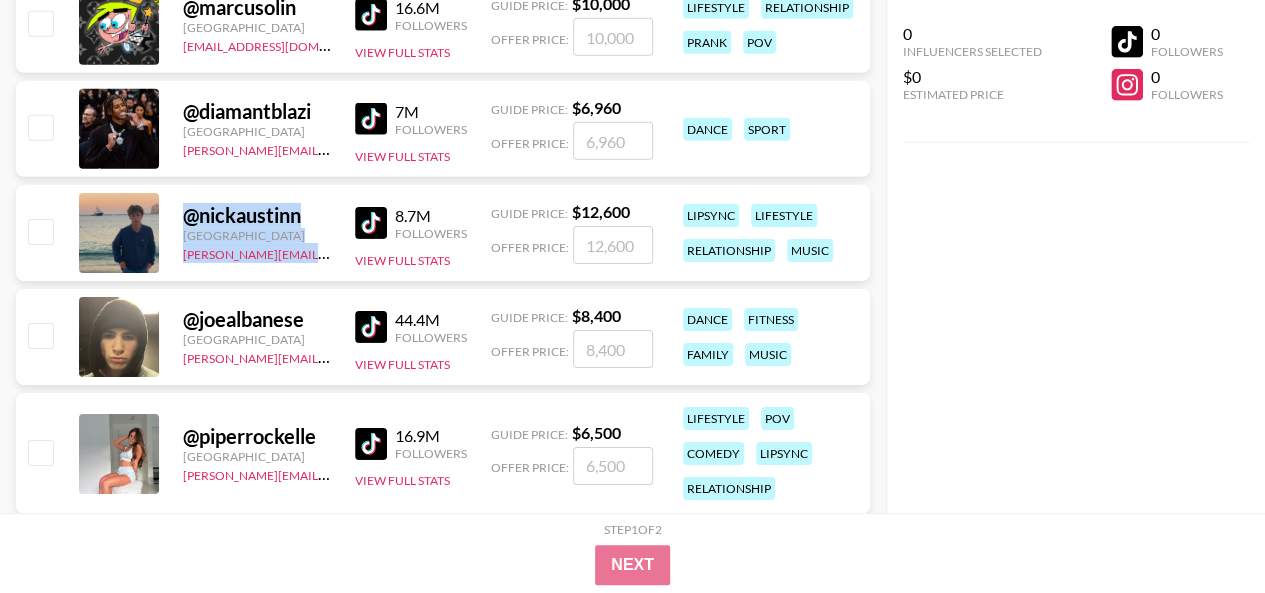 drag, startPoint x: 174, startPoint y: 213, endPoint x: 316, endPoint y: 253, distance: 147.52628 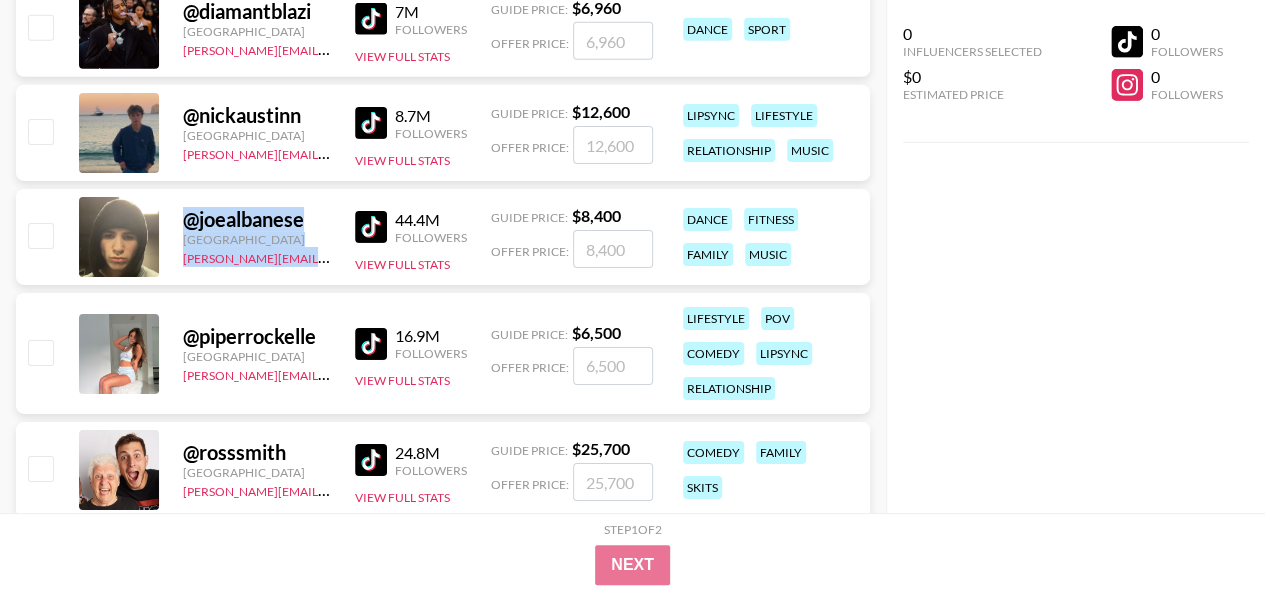 drag, startPoint x: 179, startPoint y: 219, endPoint x: 310, endPoint y: 267, distance: 139.51703 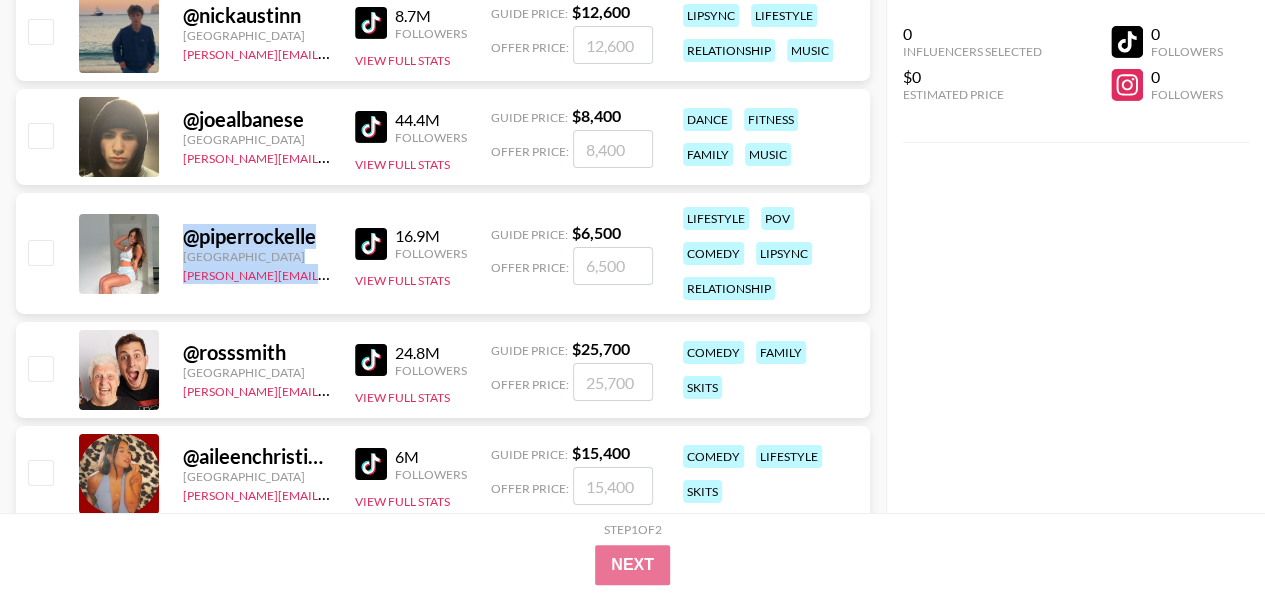 drag, startPoint x: 178, startPoint y: 236, endPoint x: 331, endPoint y: 291, distance: 162.58536 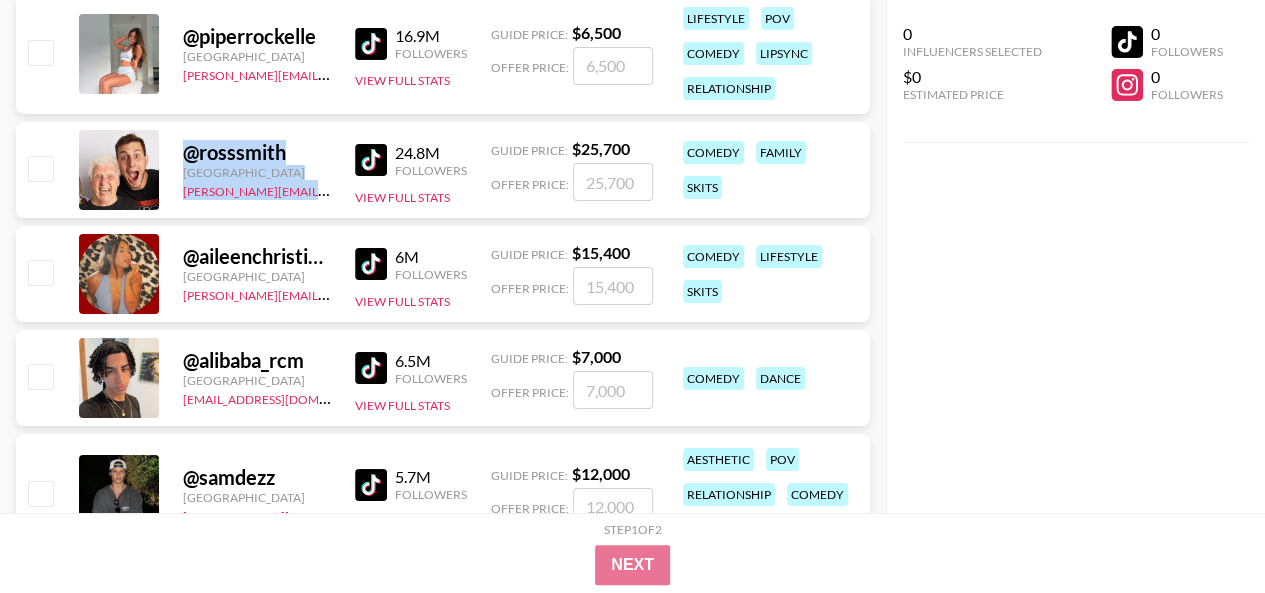 drag, startPoint x: 181, startPoint y: 149, endPoint x: 320, endPoint y: 200, distance: 148.06079 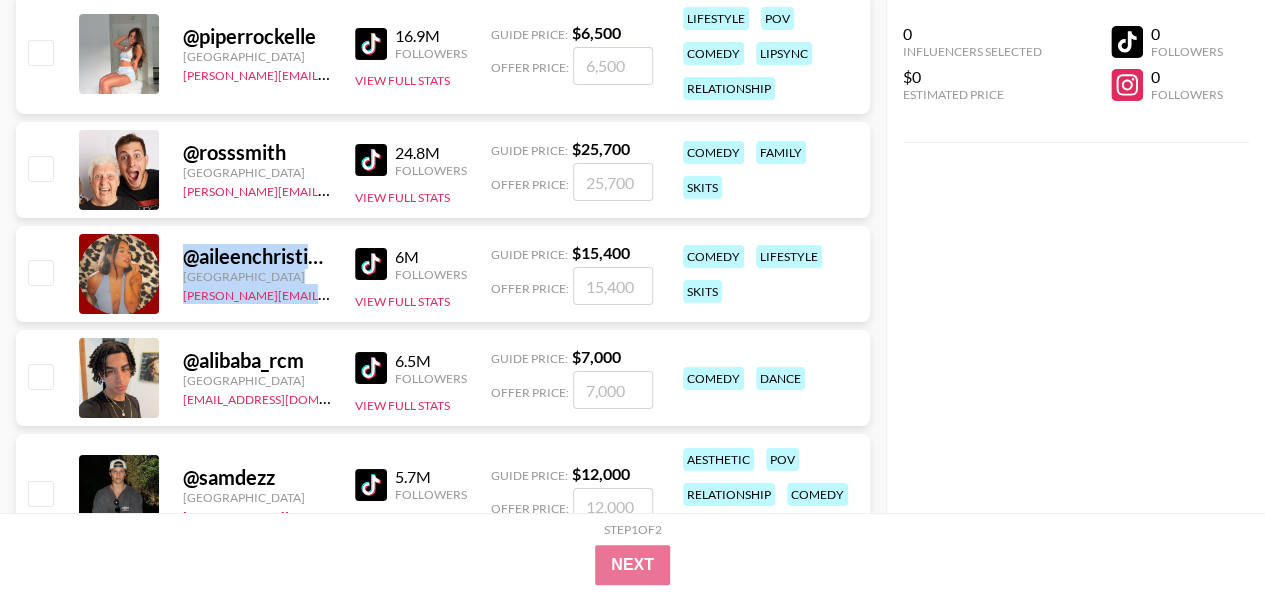 drag, startPoint x: 178, startPoint y: 258, endPoint x: 304, endPoint y: 301, distance: 133.13527 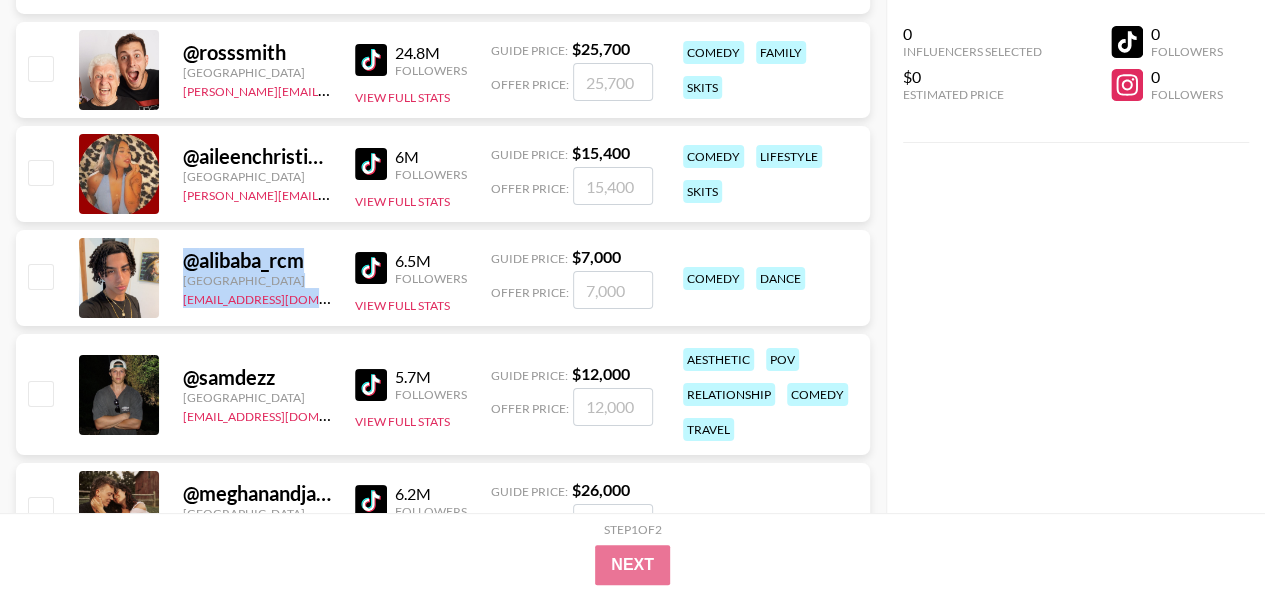 drag, startPoint x: 174, startPoint y: 259, endPoint x: 320, endPoint y: 292, distance: 149.683 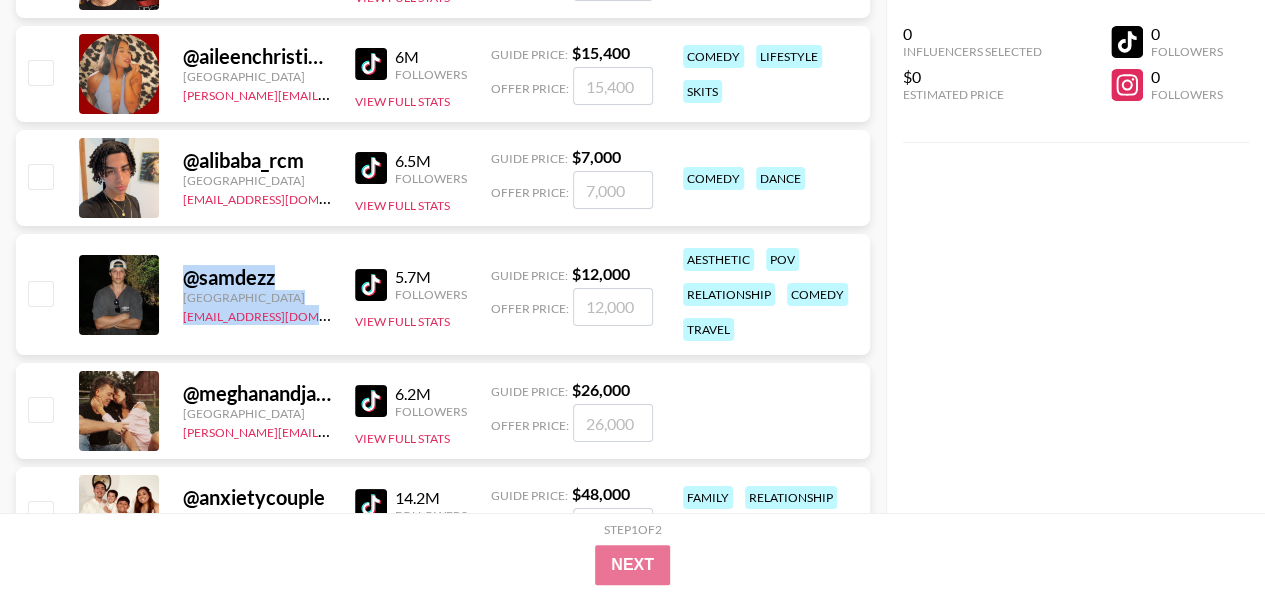 drag, startPoint x: 176, startPoint y: 273, endPoint x: 335, endPoint y: 321, distance: 166.08733 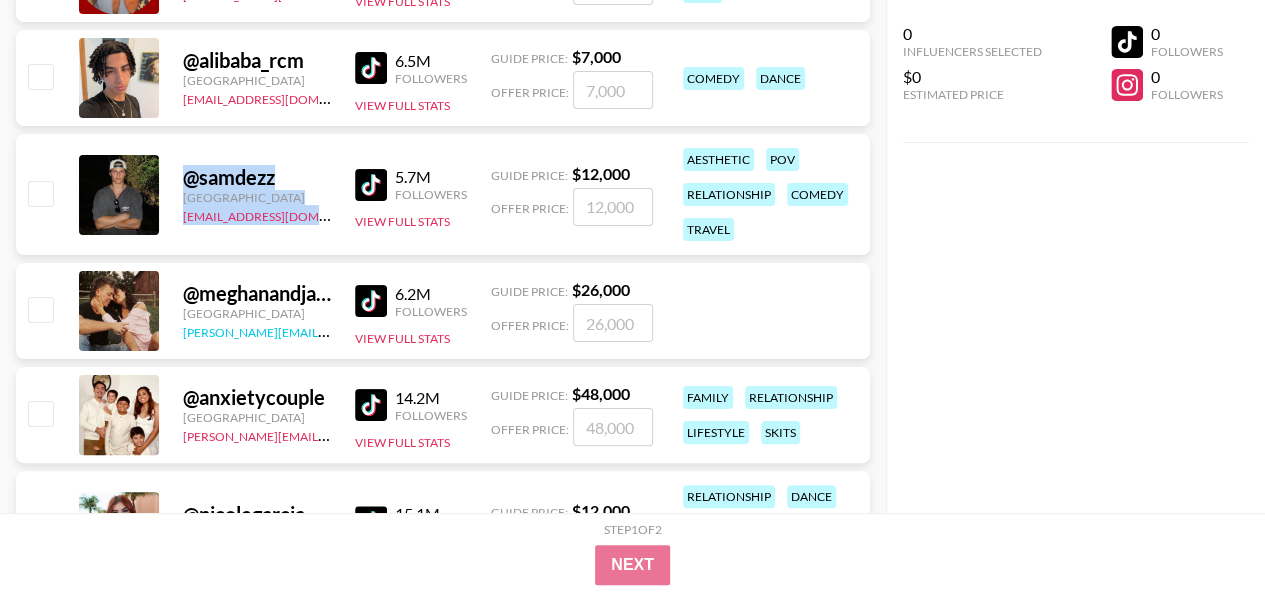 scroll, scrollTop: 3928, scrollLeft: 0, axis: vertical 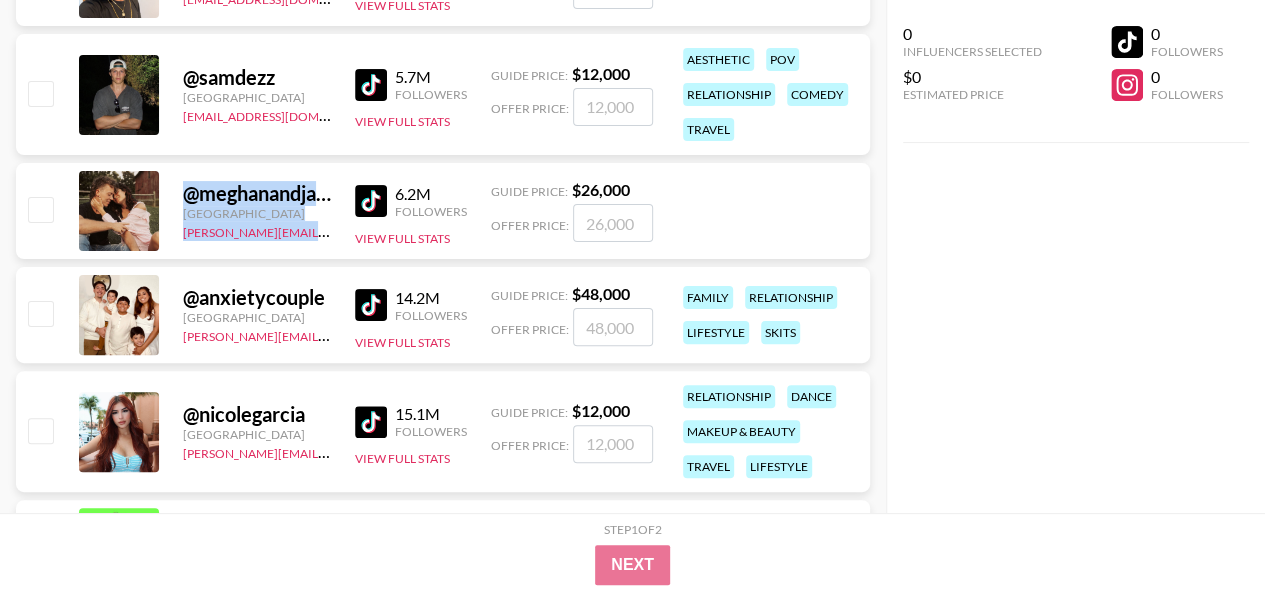 drag, startPoint x: 174, startPoint y: 197, endPoint x: 330, endPoint y: 249, distance: 164.43843 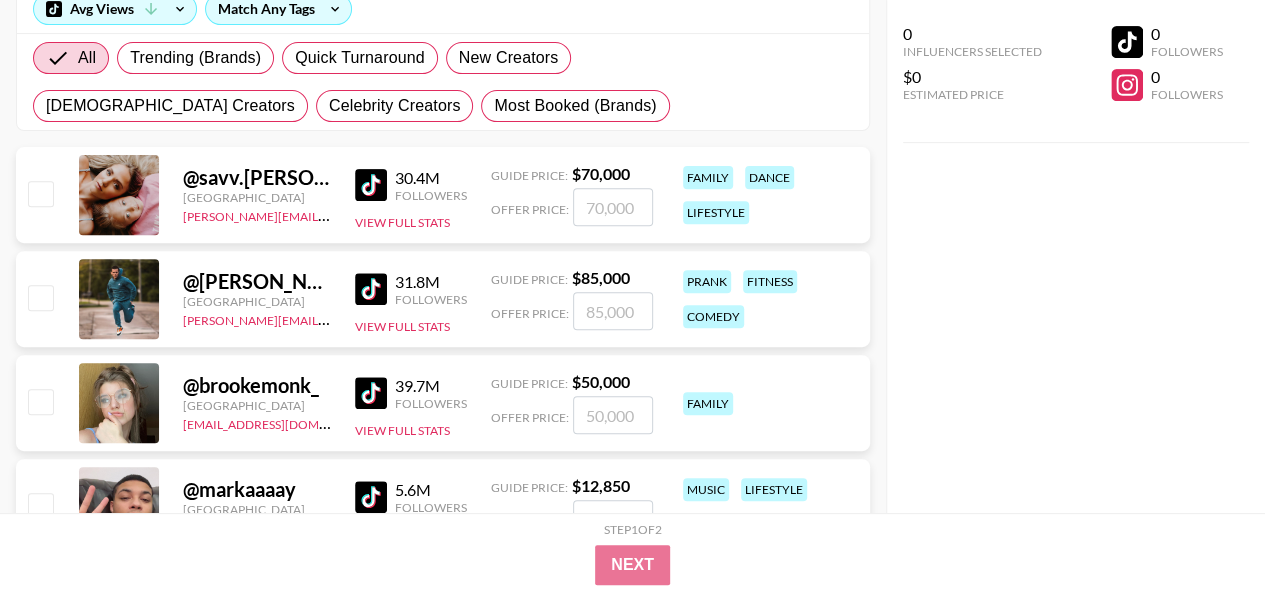 scroll, scrollTop: 0, scrollLeft: 0, axis: both 